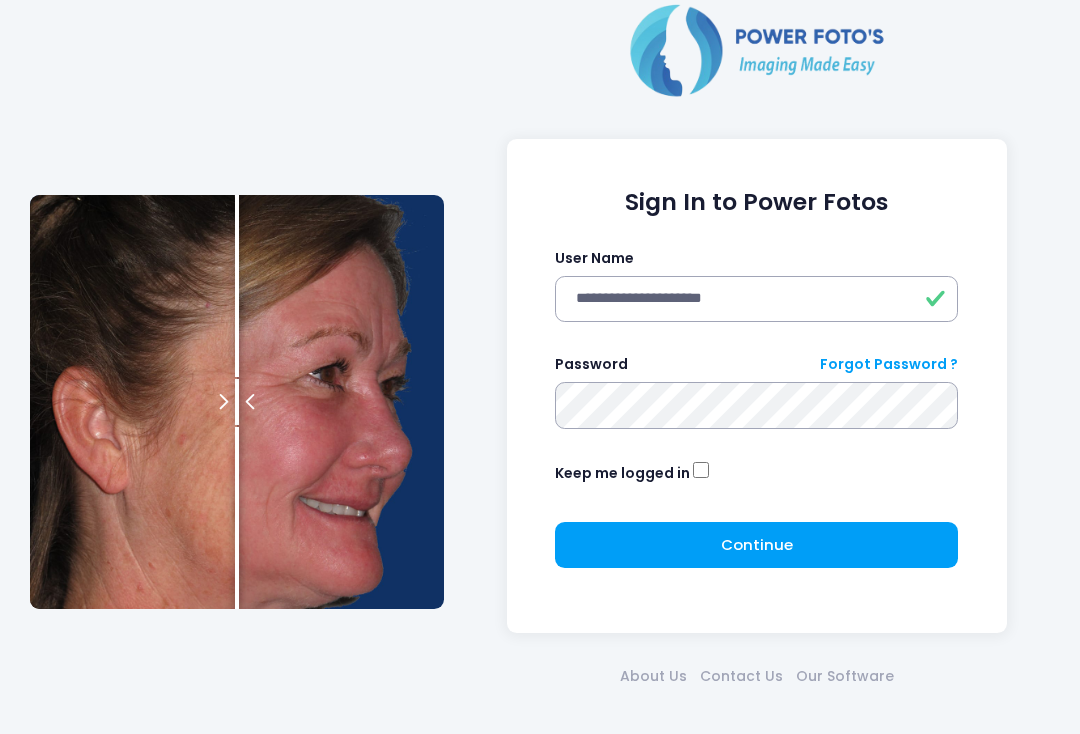 scroll, scrollTop: 67, scrollLeft: 0, axis: vertical 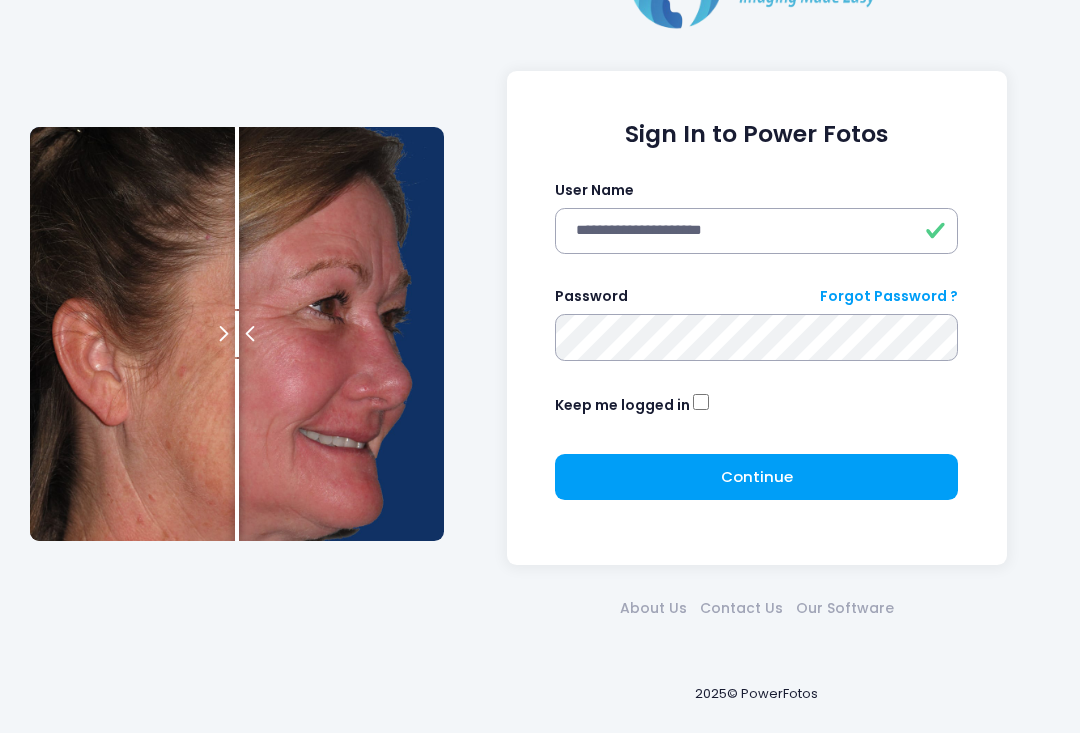 click on "Forgot Password ?" at bounding box center [889, 297] 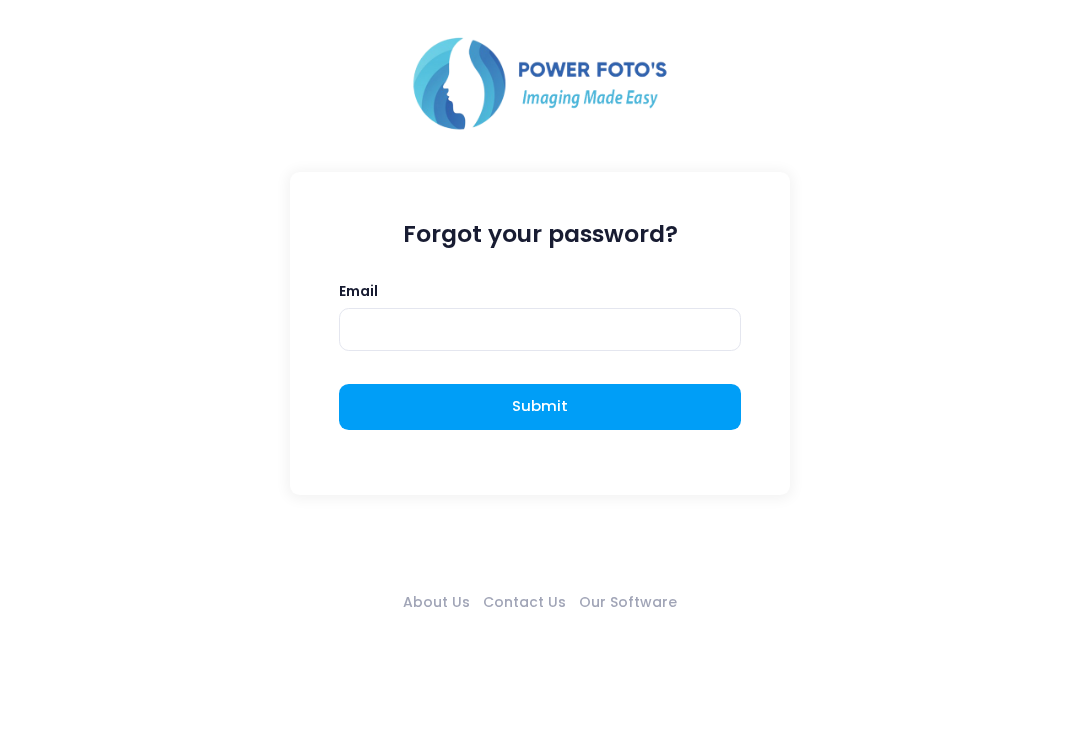 scroll, scrollTop: 0, scrollLeft: 0, axis: both 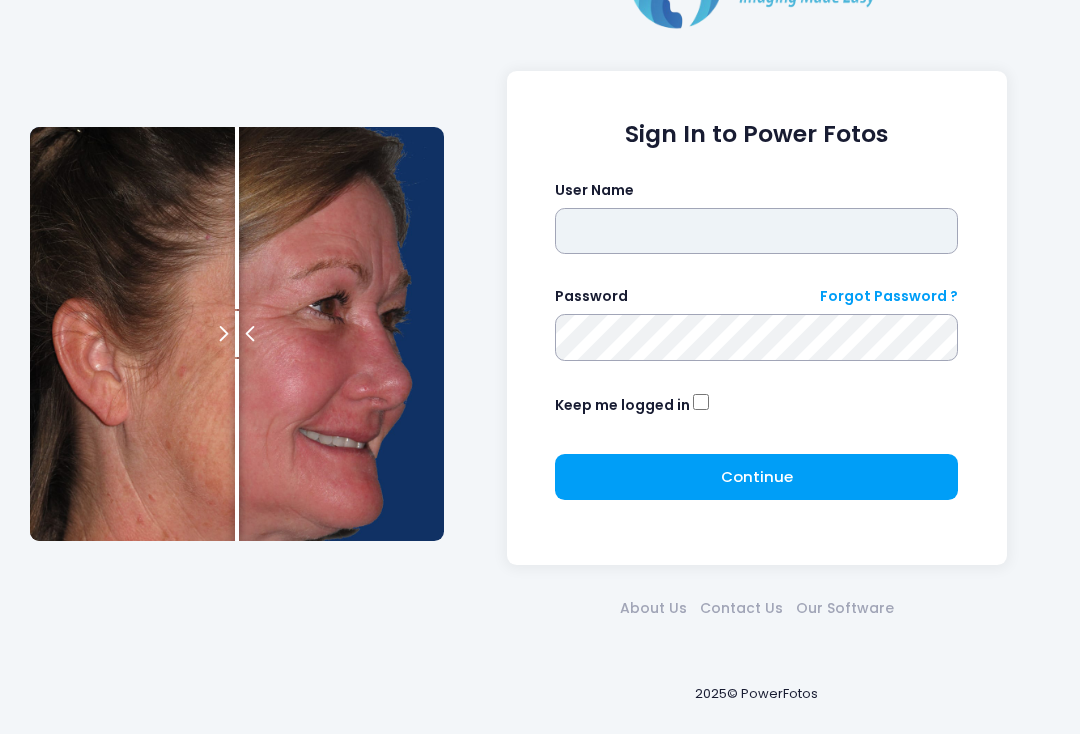 type on "**********" 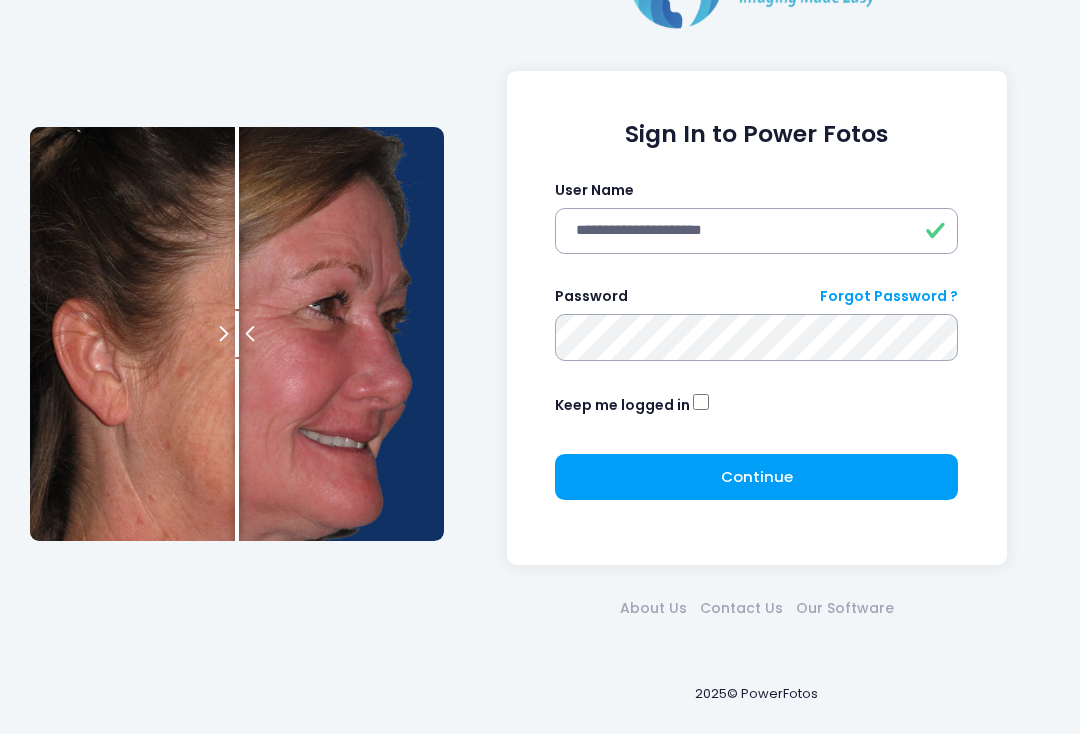 click at bounding box center (0, 0) 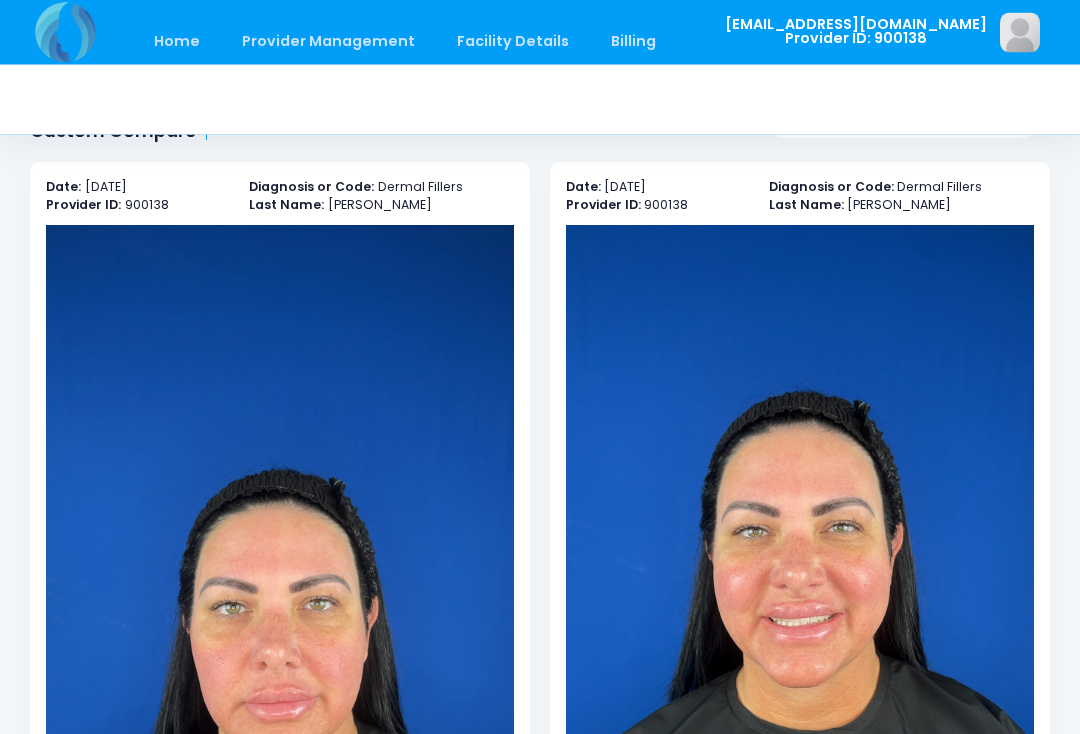 scroll, scrollTop: 0, scrollLeft: 0, axis: both 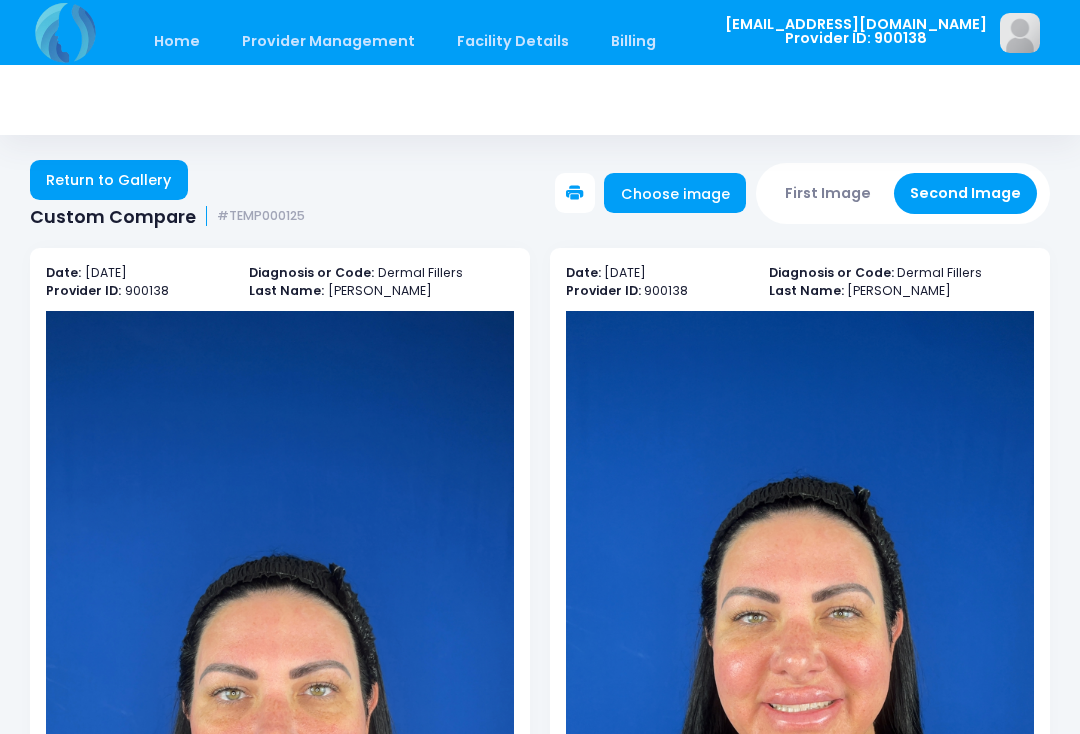 click on "Home" at bounding box center [176, 41] 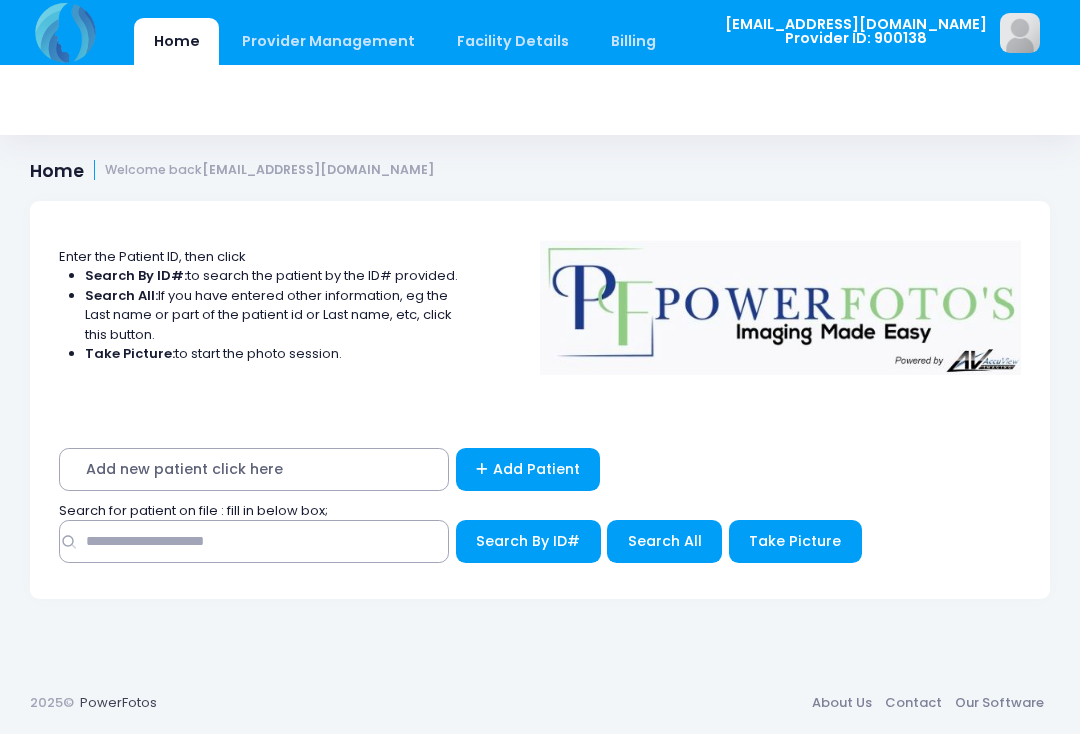 scroll, scrollTop: 0, scrollLeft: 0, axis: both 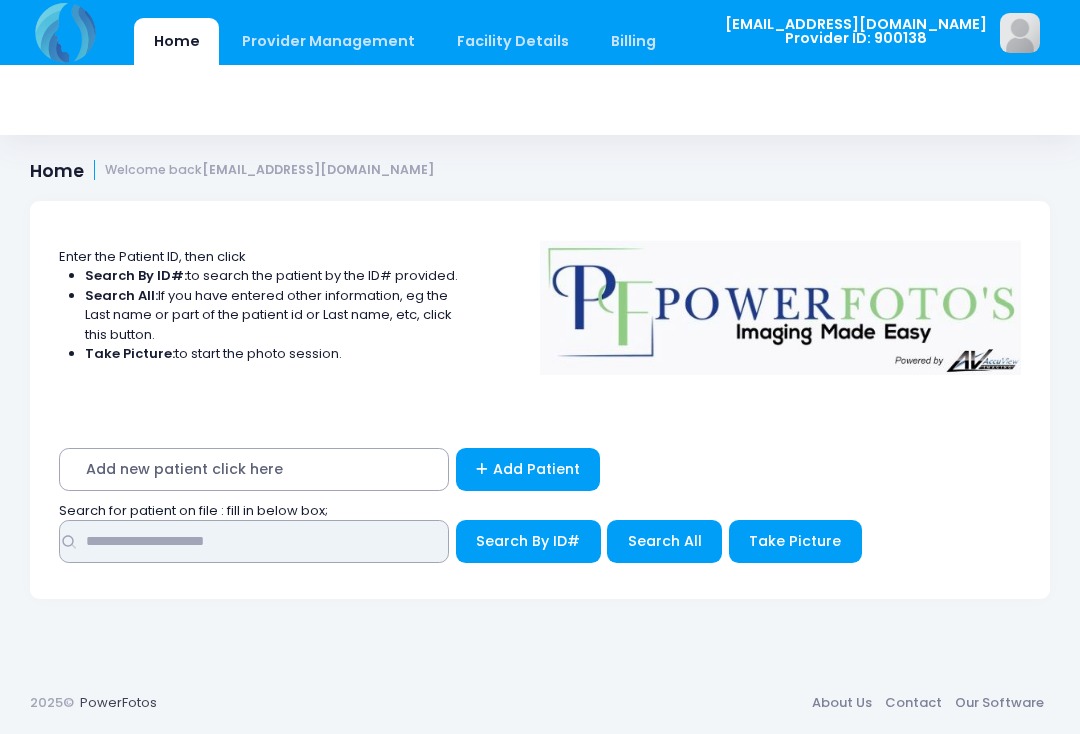 click at bounding box center (254, 541) 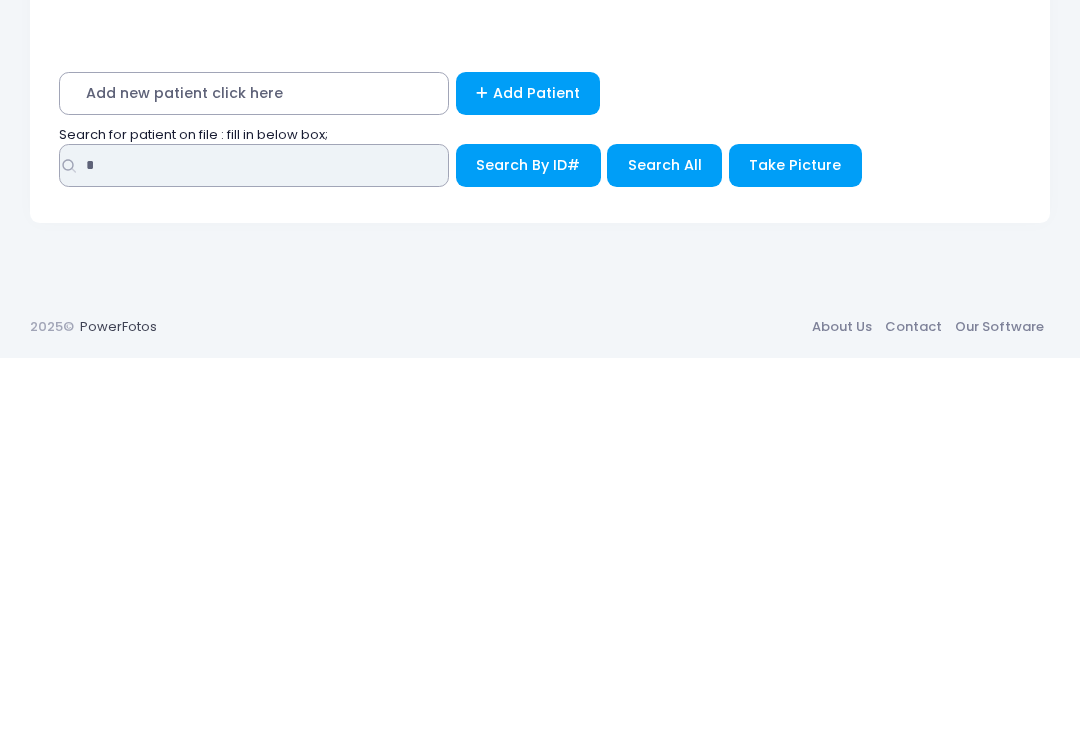 type on "*" 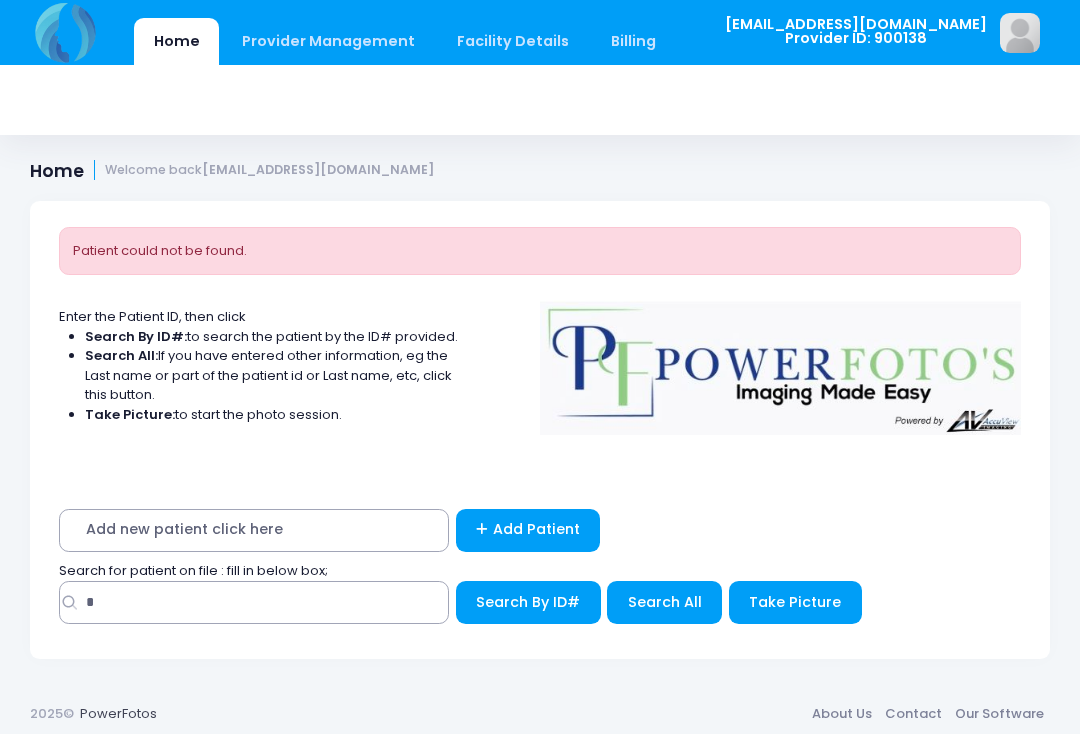 scroll, scrollTop: 0, scrollLeft: 0, axis: both 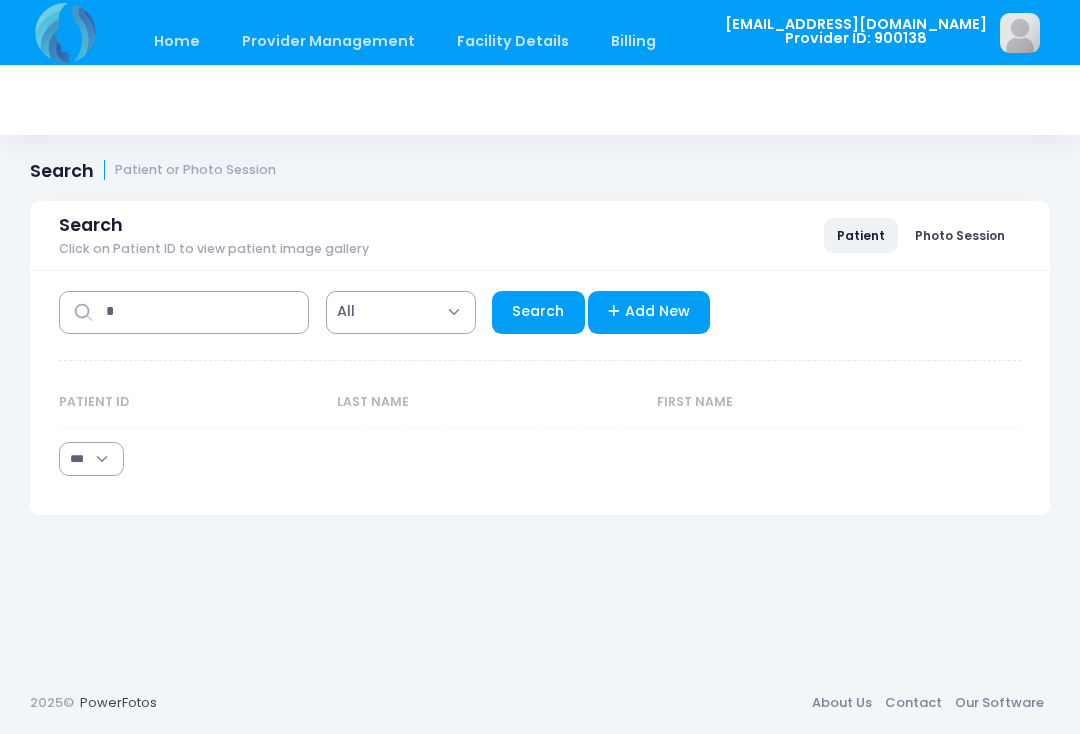 select on "***" 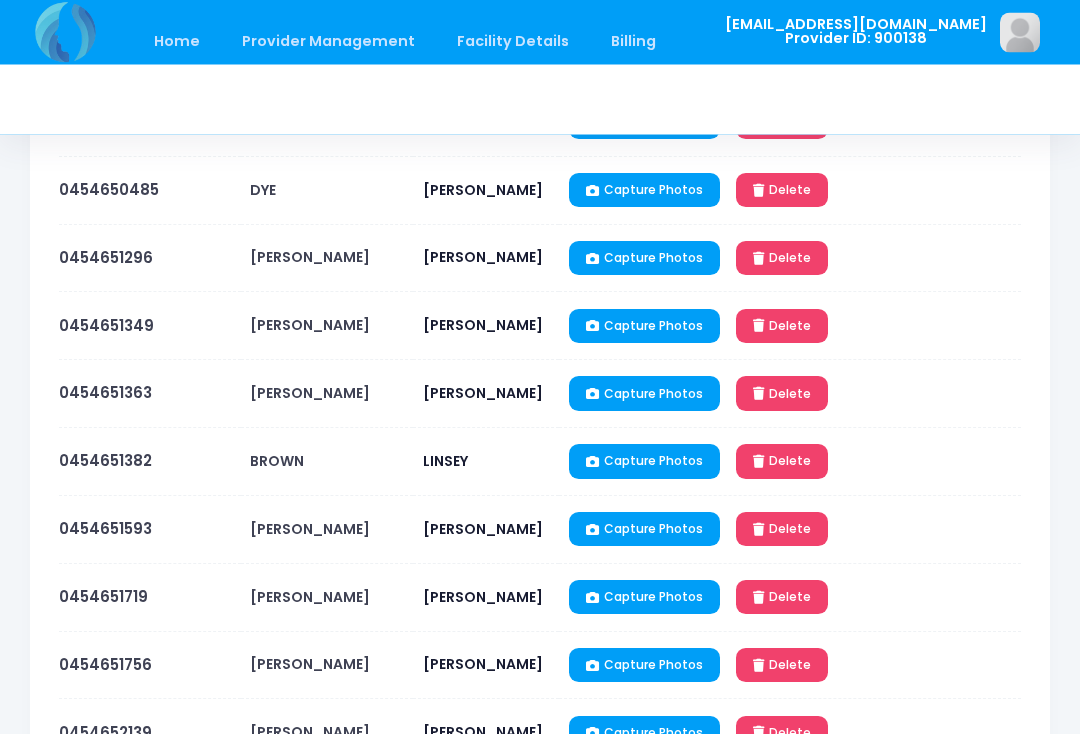 scroll, scrollTop: 1086, scrollLeft: 0, axis: vertical 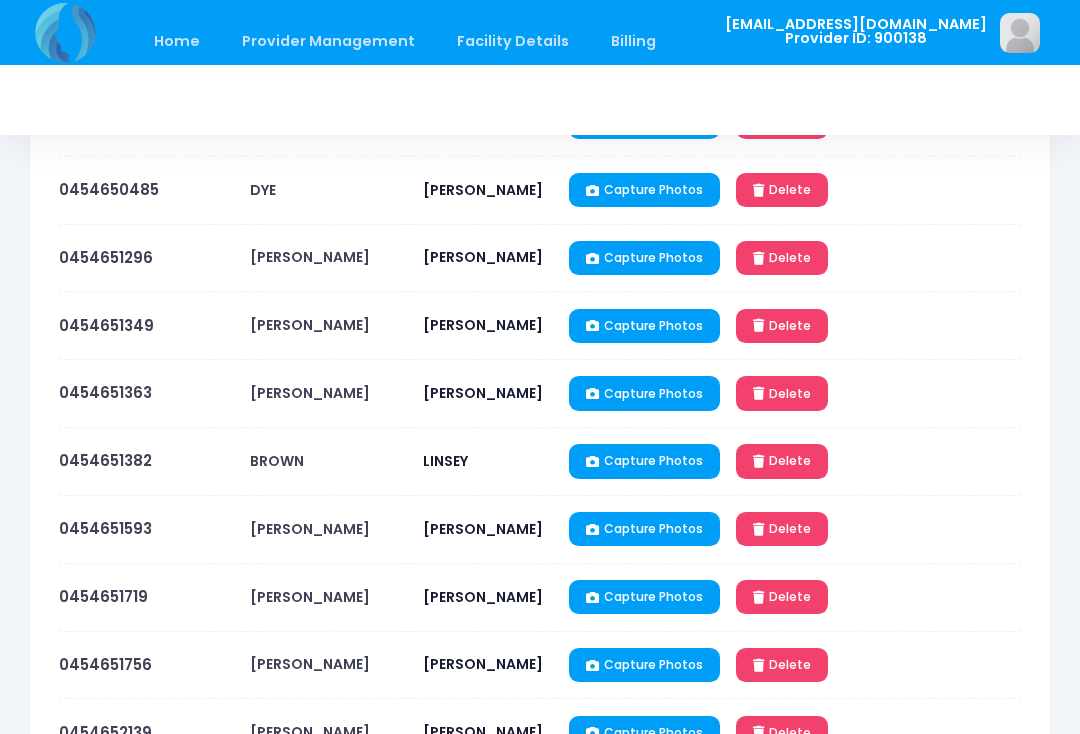 click on "0454651363" at bounding box center (105, 392) 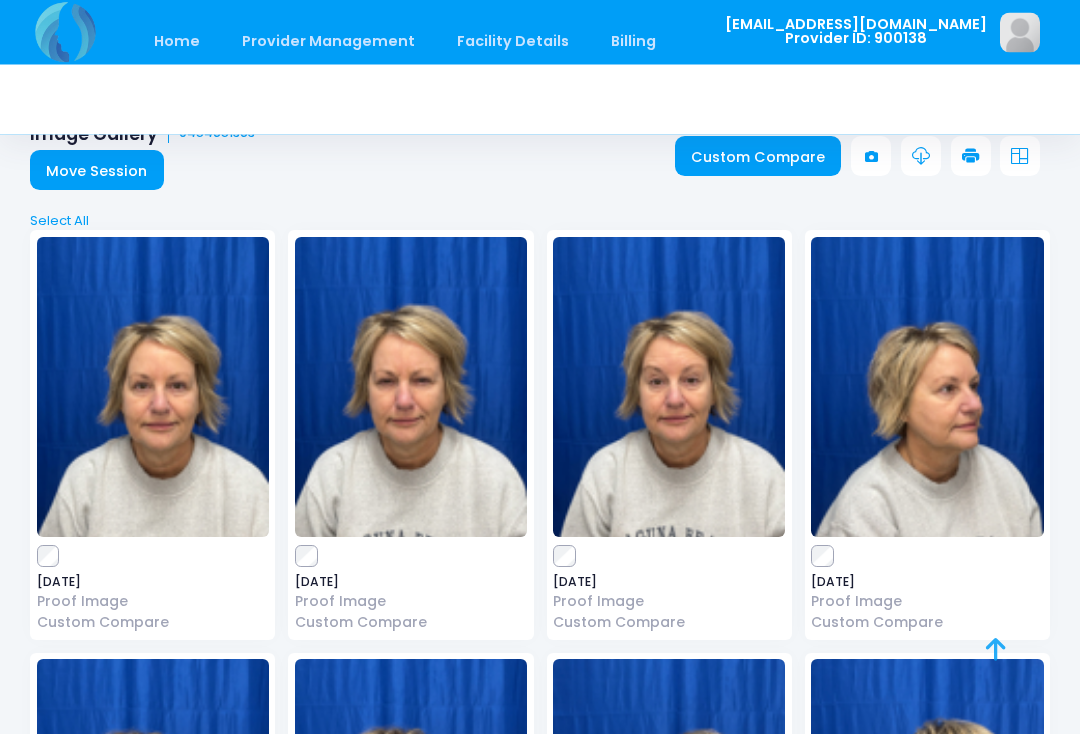 scroll, scrollTop: 0, scrollLeft: 0, axis: both 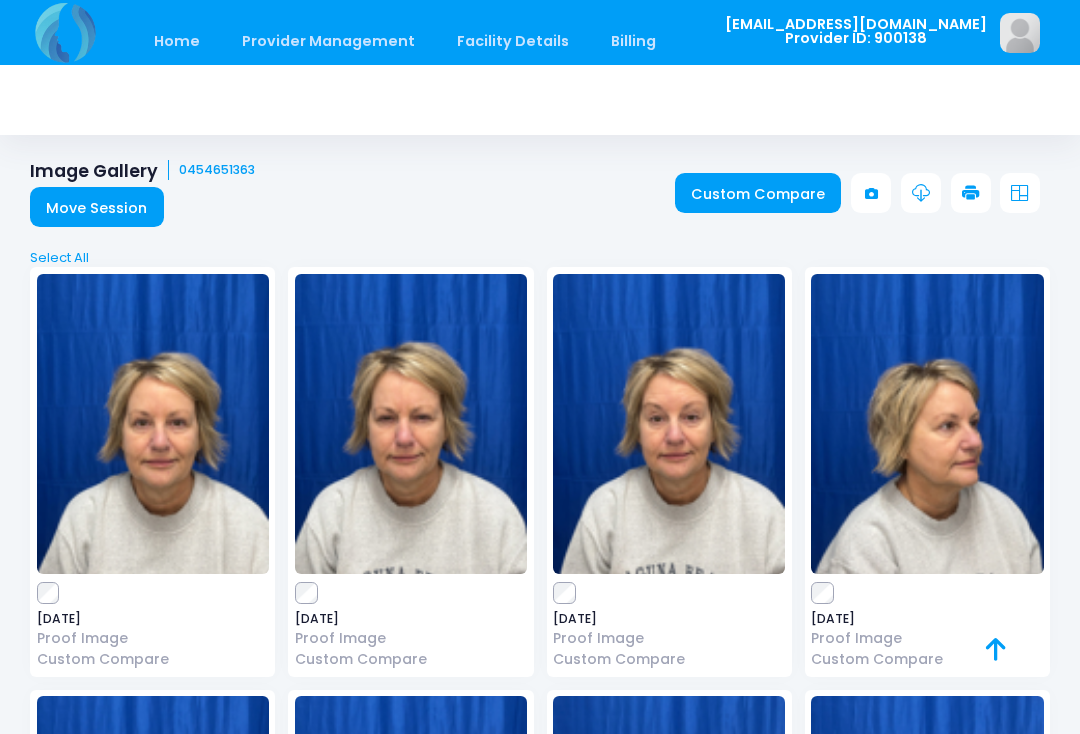click on "Custom Compare" at bounding box center [758, 193] 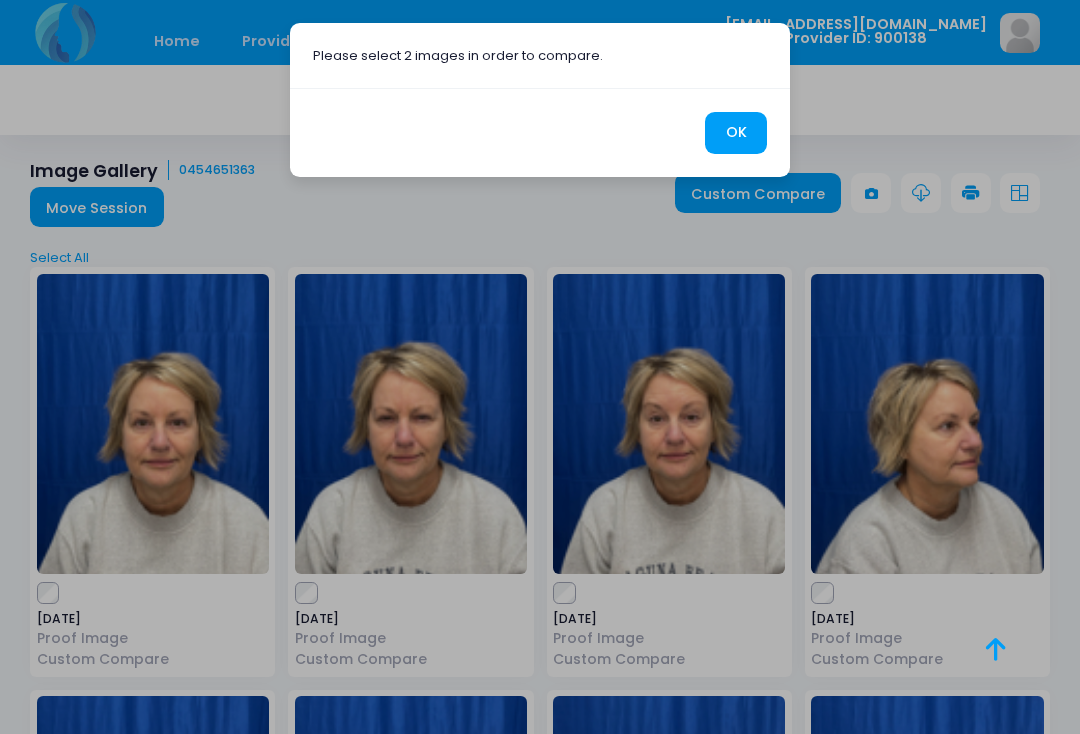 click on "OK" at bounding box center [736, 133] 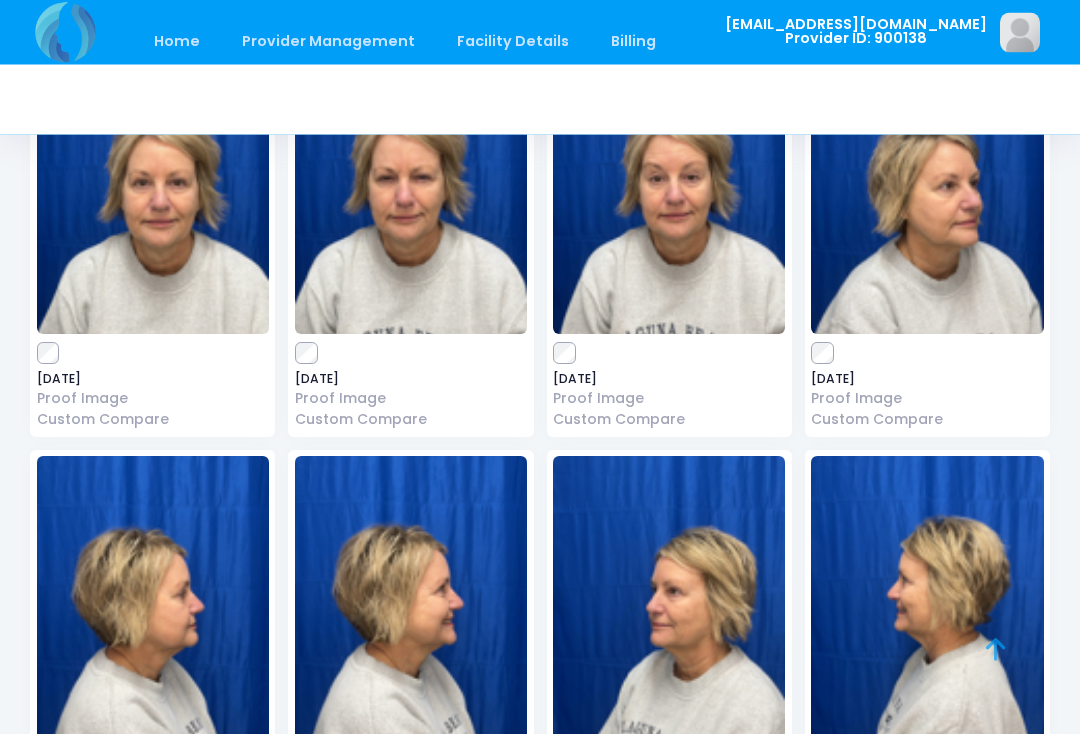 scroll, scrollTop: 0, scrollLeft: 0, axis: both 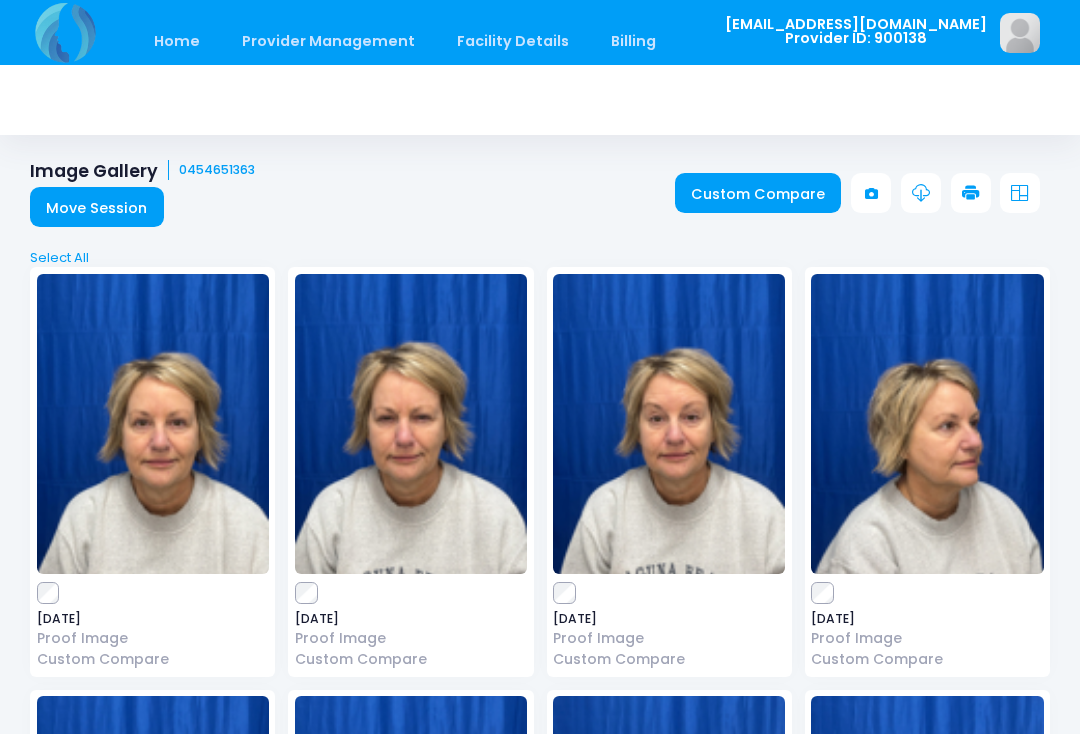 click on "Custom Compare" at bounding box center [758, 193] 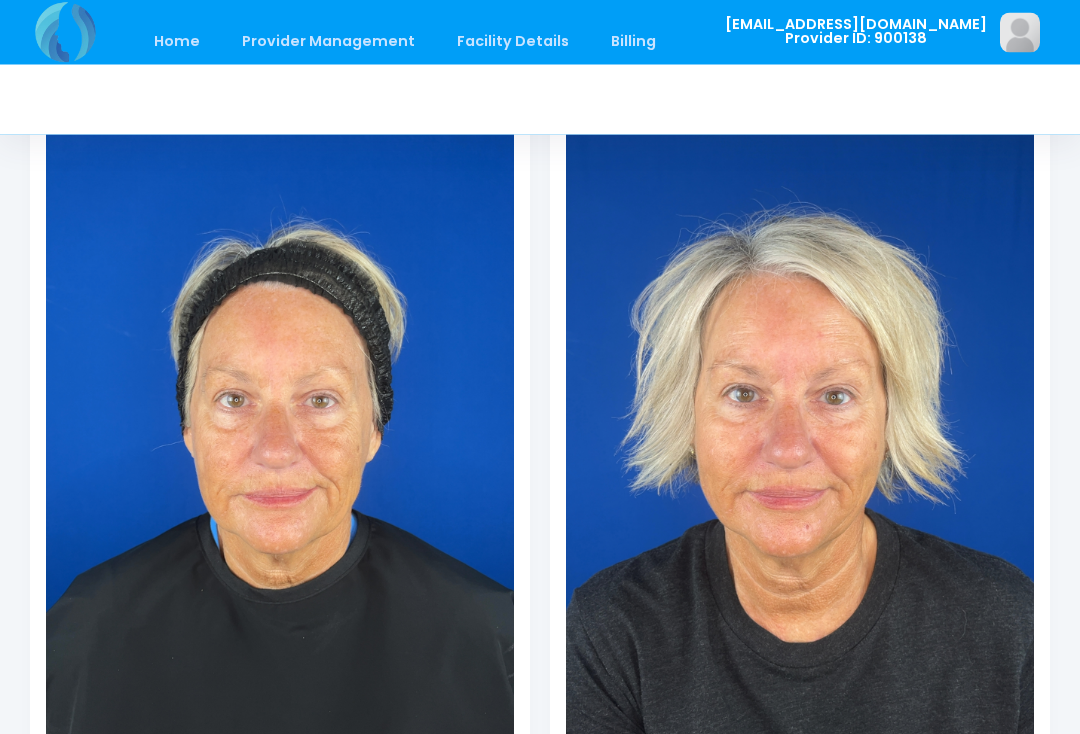scroll, scrollTop: 297, scrollLeft: 0, axis: vertical 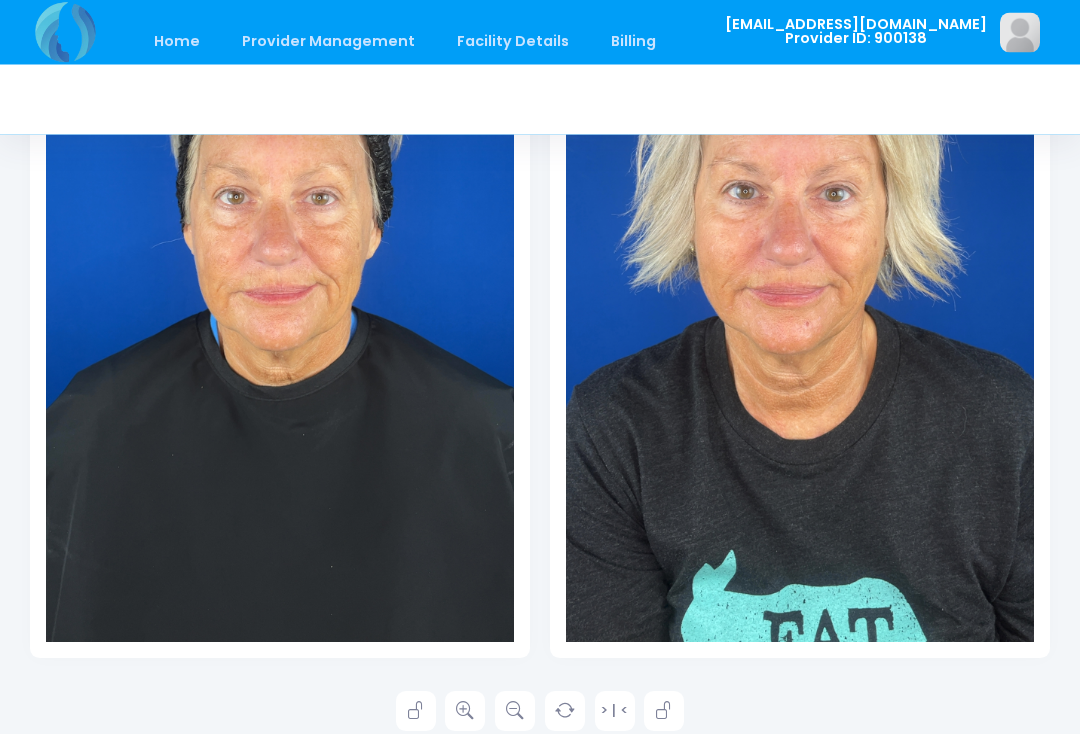 click at bounding box center [465, 712] 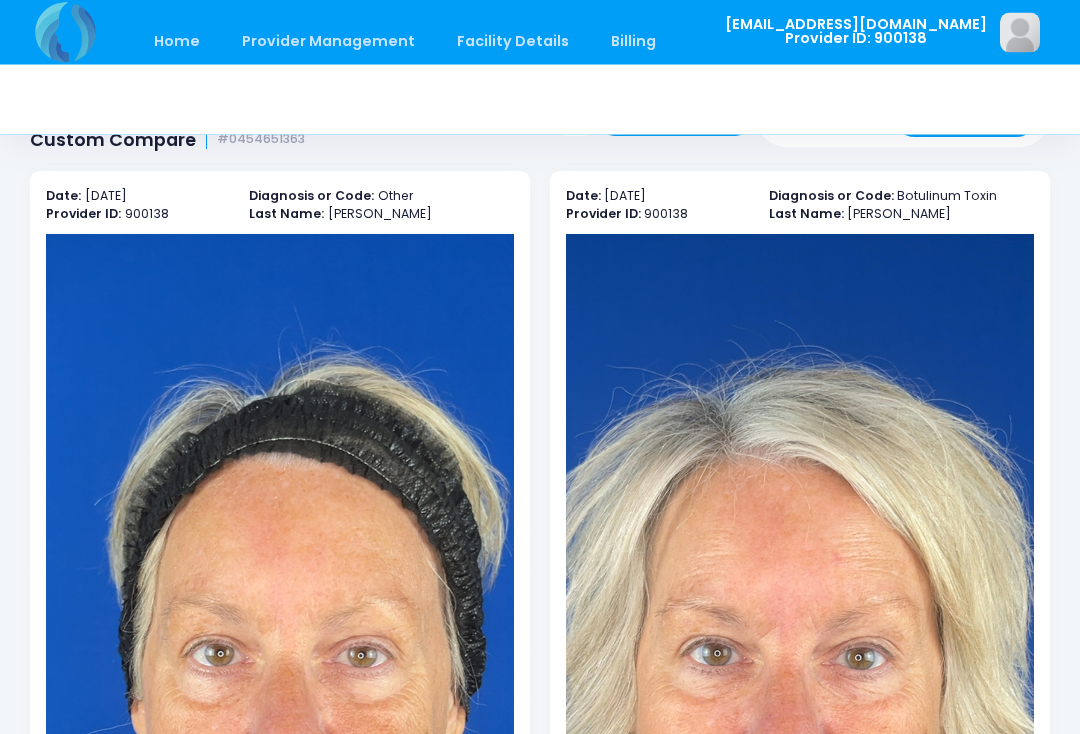 scroll, scrollTop: 0, scrollLeft: 0, axis: both 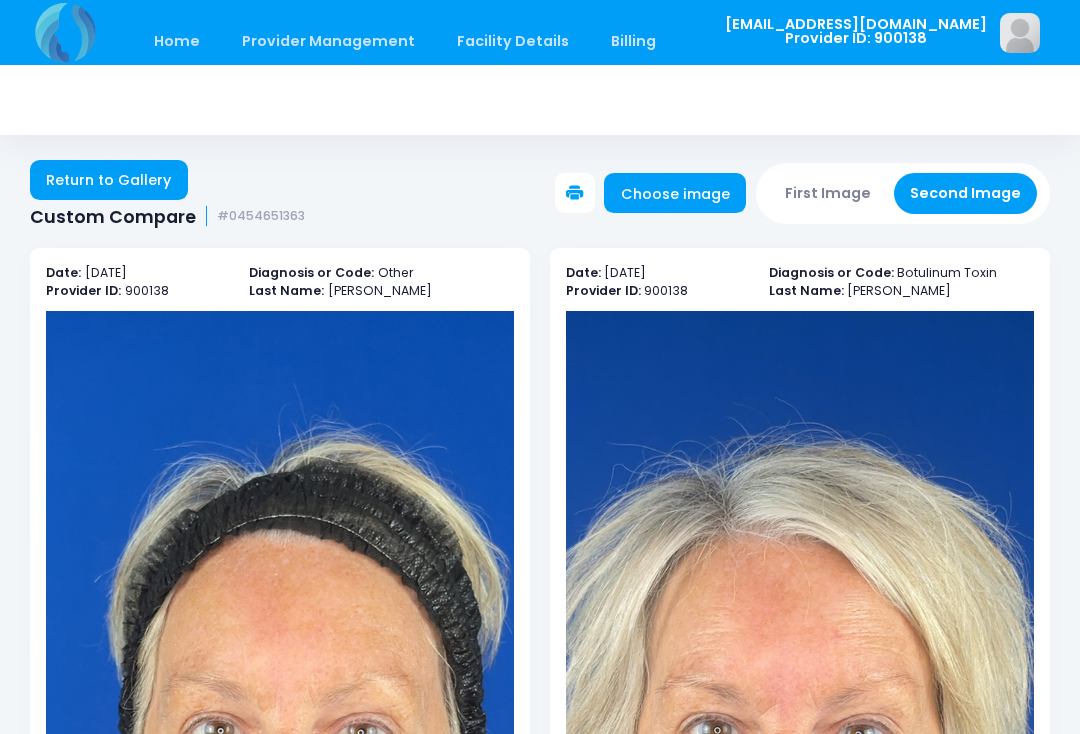 click on "First Image" at bounding box center [828, 193] 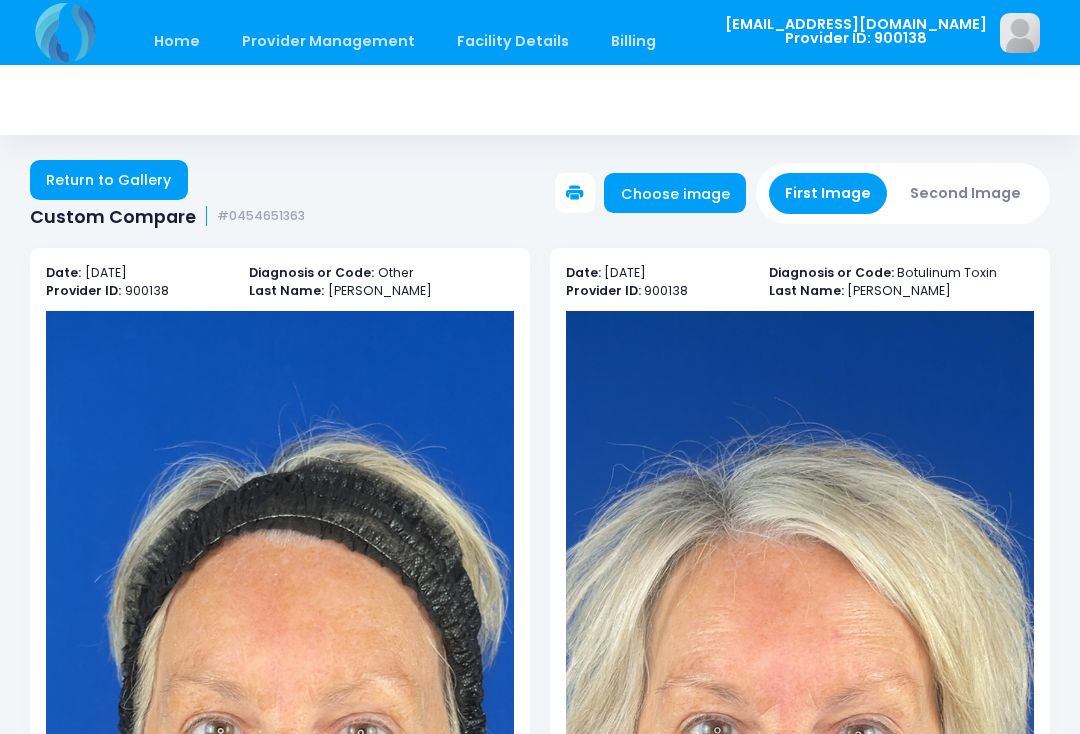 click on "Choose image" at bounding box center [675, 193] 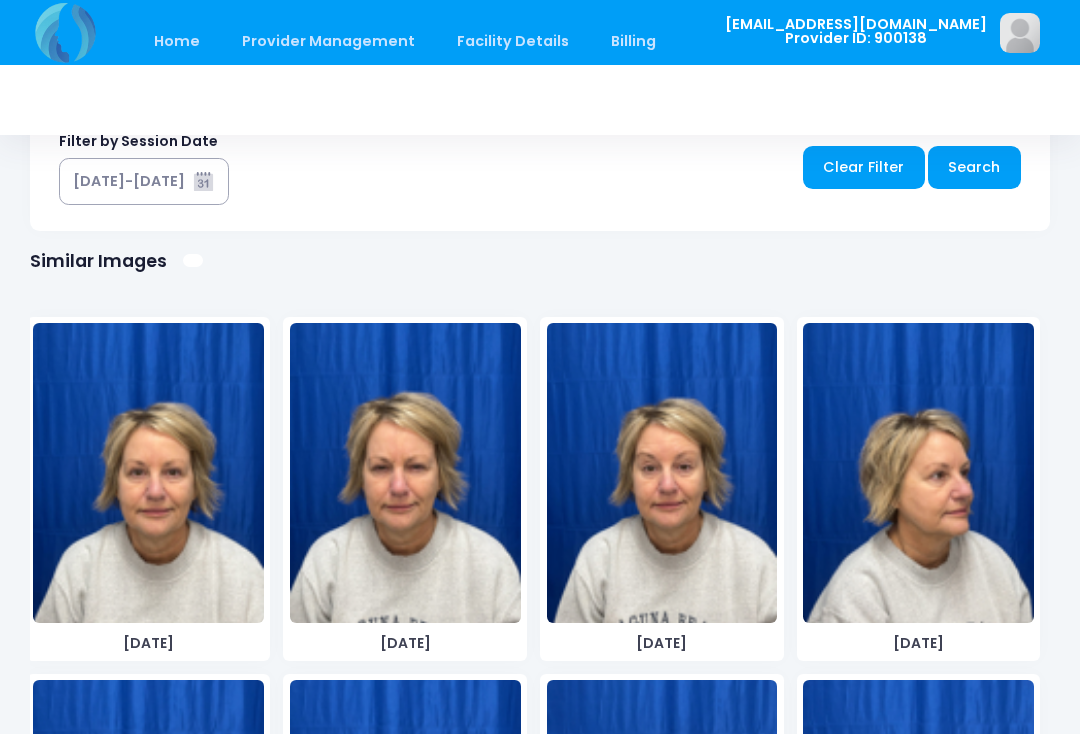 scroll, scrollTop: 1200, scrollLeft: 0, axis: vertical 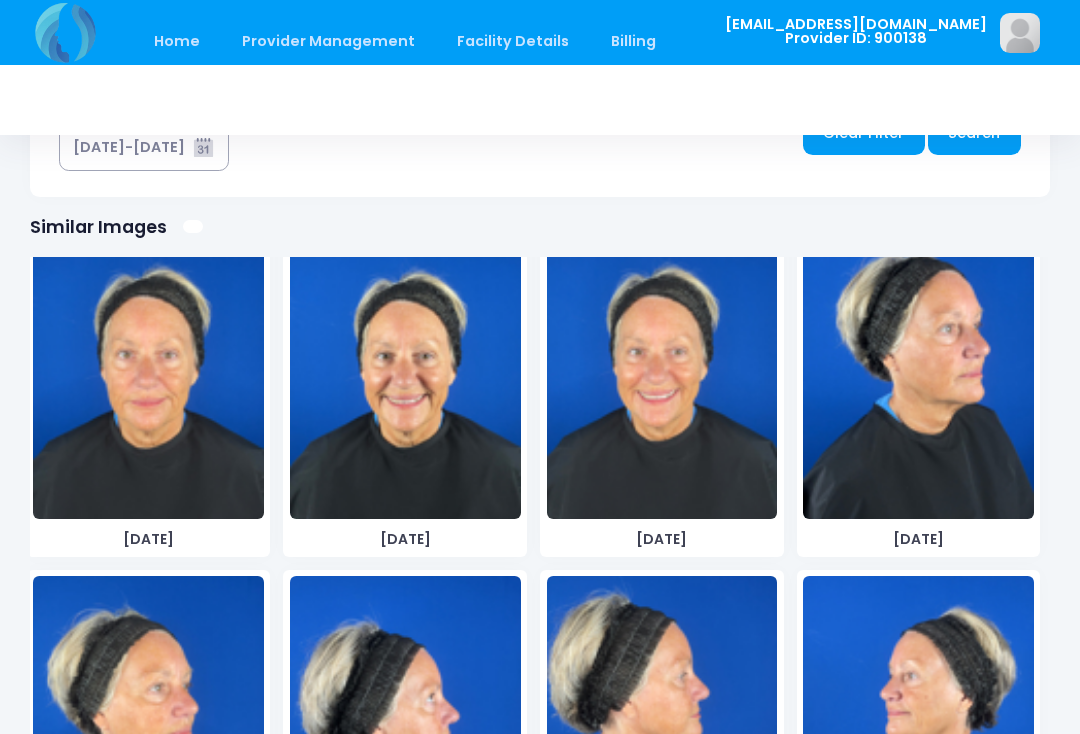 click at bounding box center [662, 369] 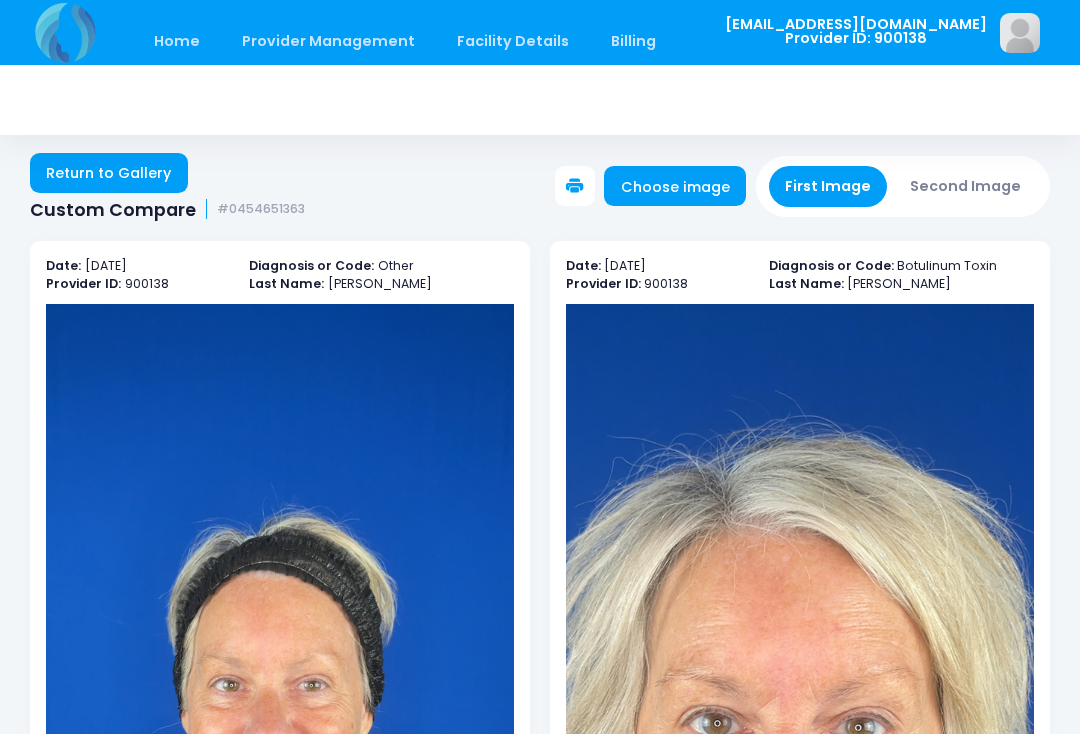 scroll, scrollTop: 6, scrollLeft: 0, axis: vertical 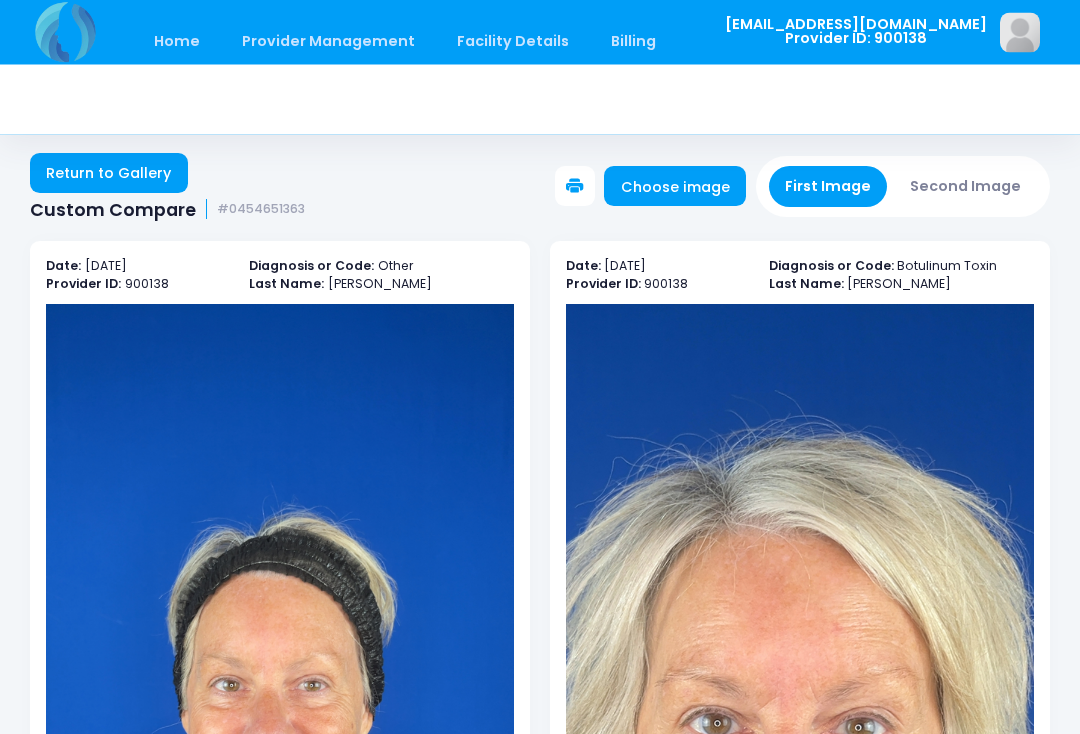 click on "Second Image" at bounding box center (966, 187) 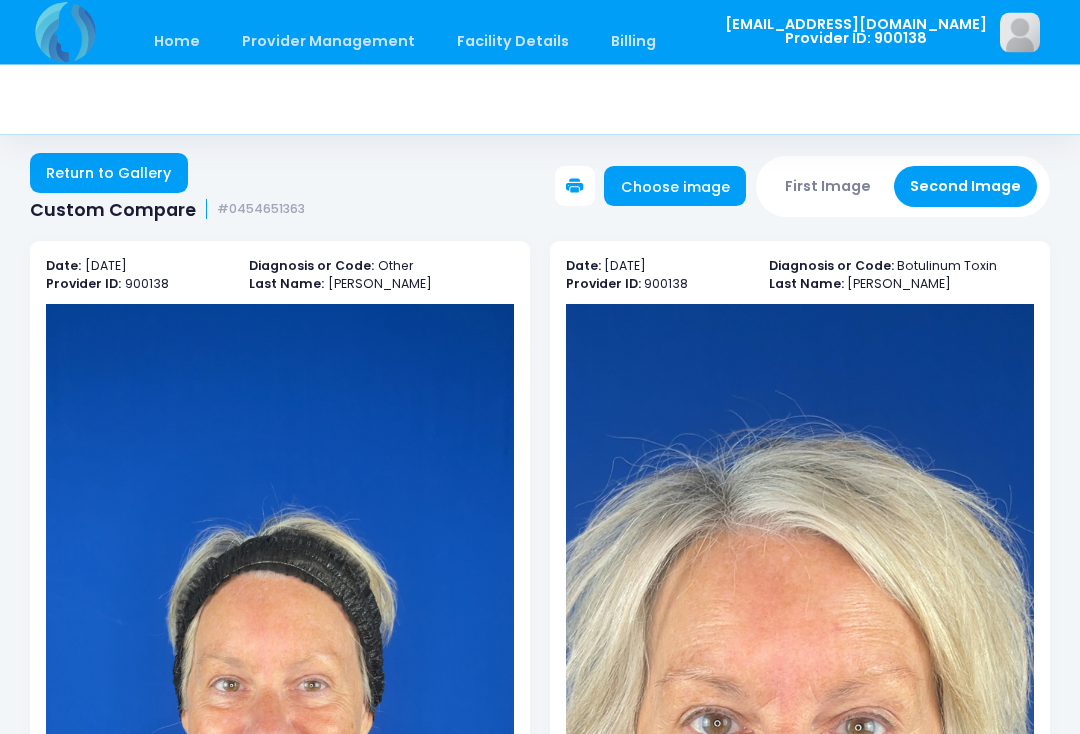 click on "Choose image" at bounding box center (675, 187) 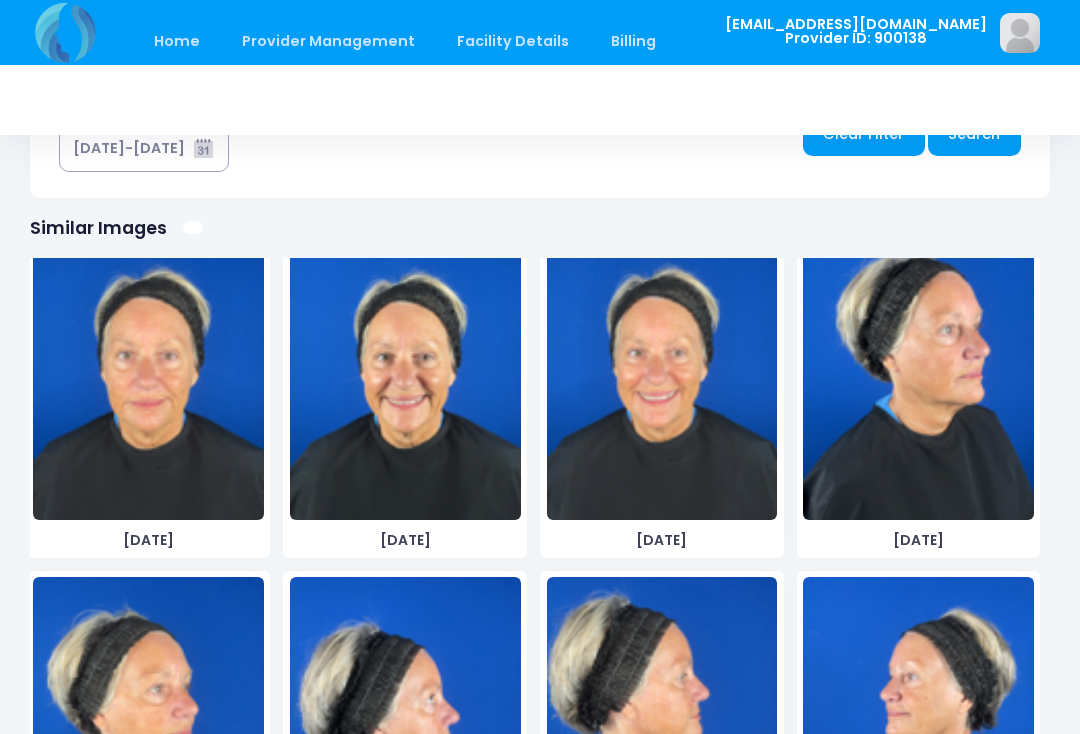 scroll, scrollTop: 1200, scrollLeft: 0, axis: vertical 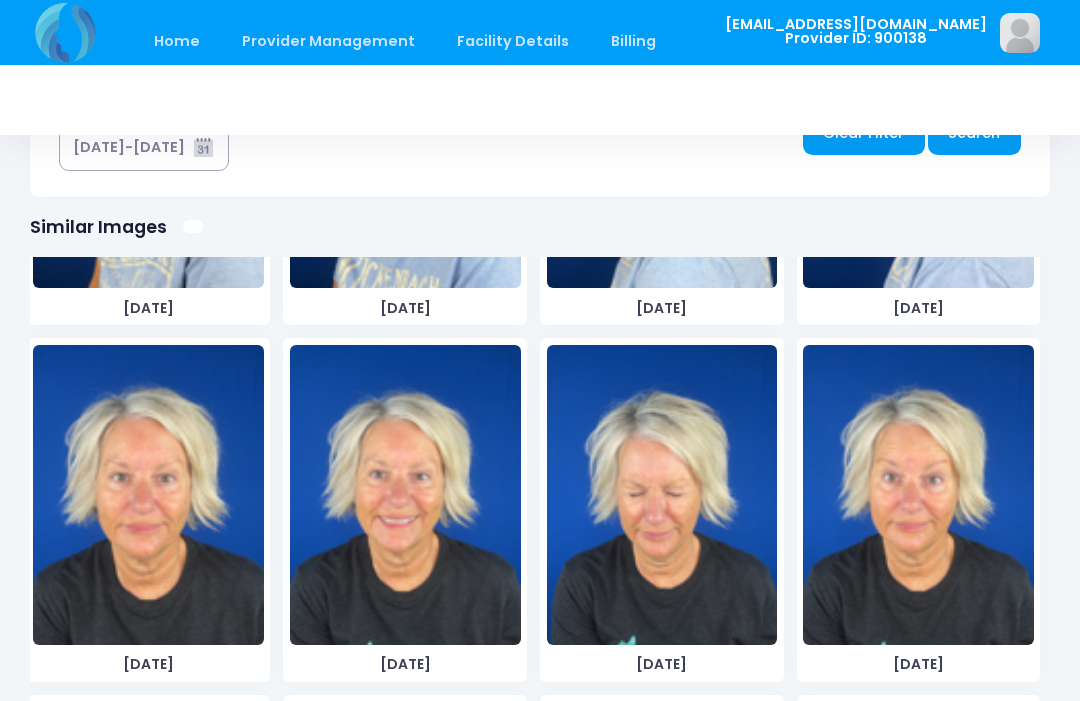 click at bounding box center [405, 495] 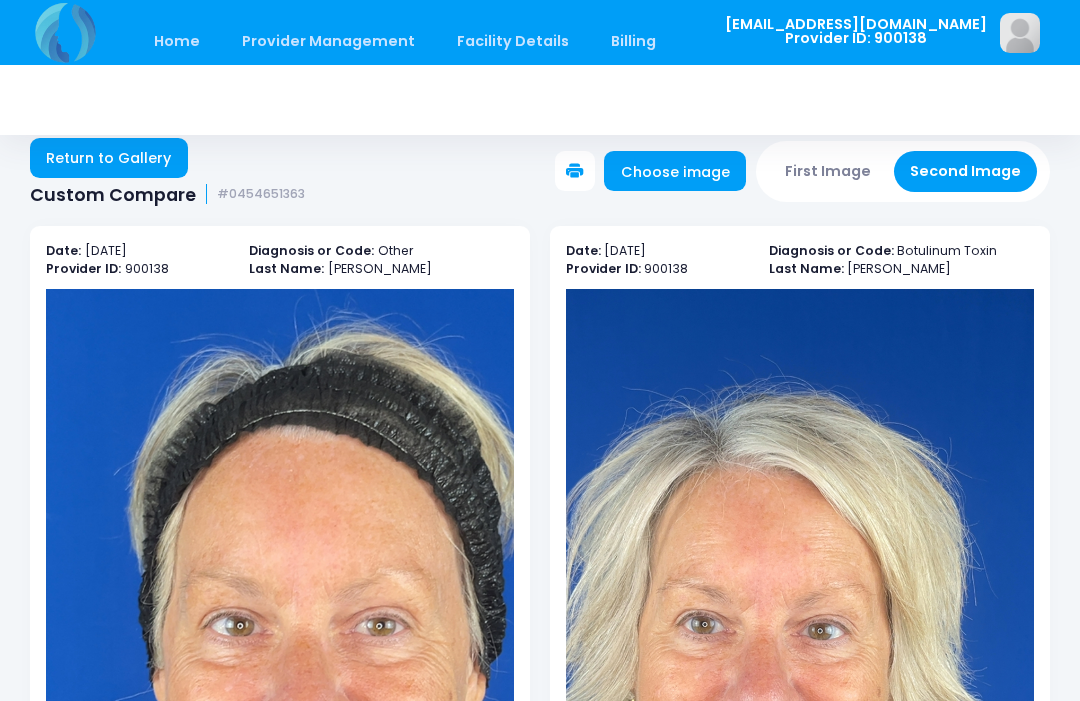 scroll, scrollTop: 0, scrollLeft: 0, axis: both 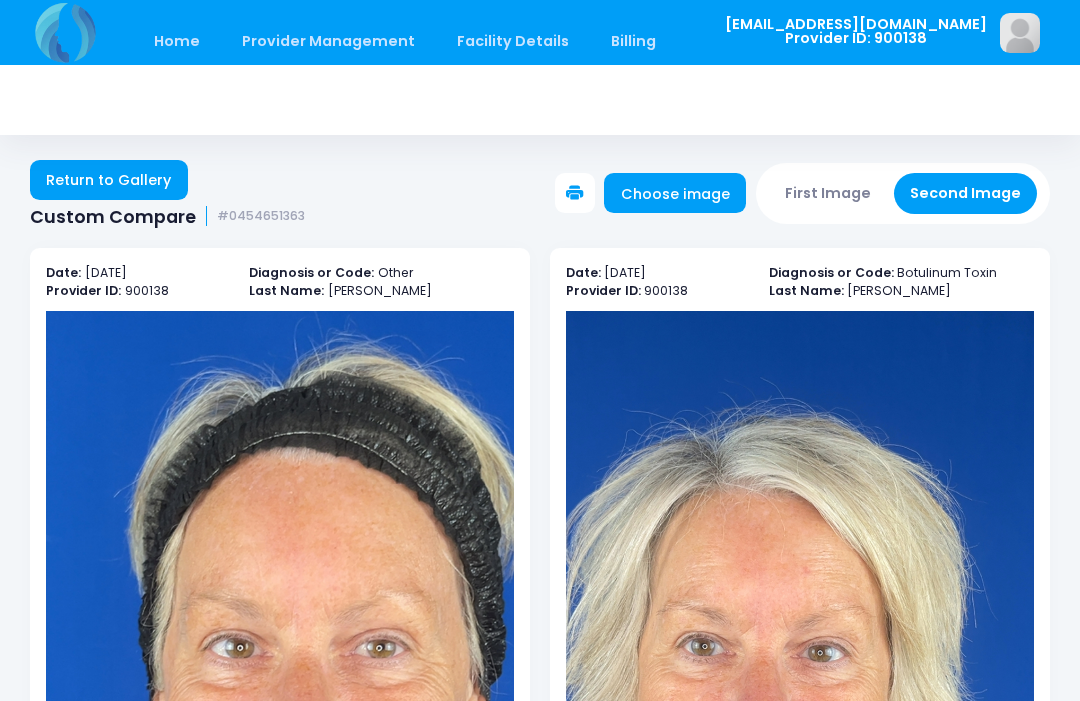 click on "First Image" at bounding box center [828, 193] 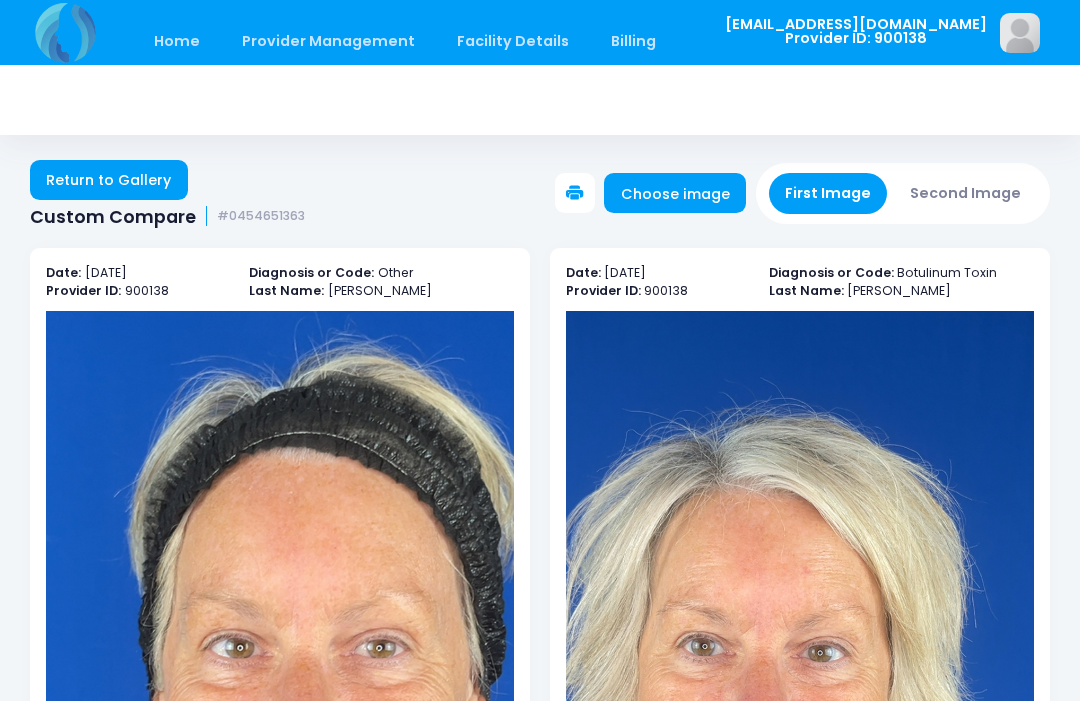 click on "Choose image" at bounding box center [675, 193] 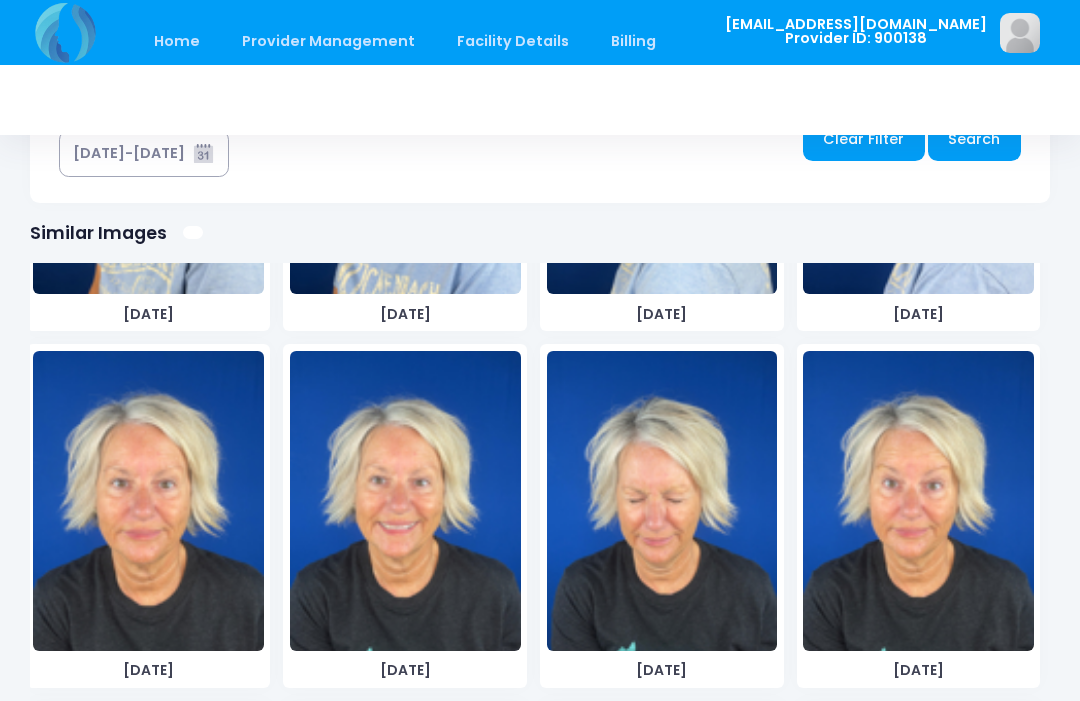 scroll, scrollTop: 1200, scrollLeft: 0, axis: vertical 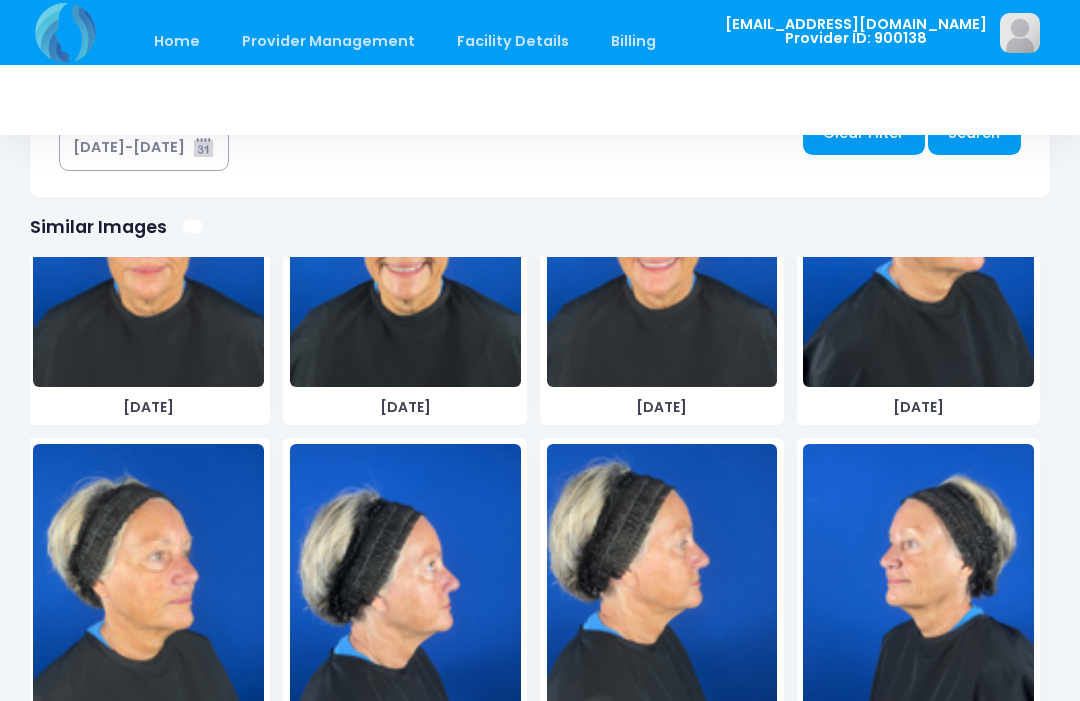 click at bounding box center (148, 594) 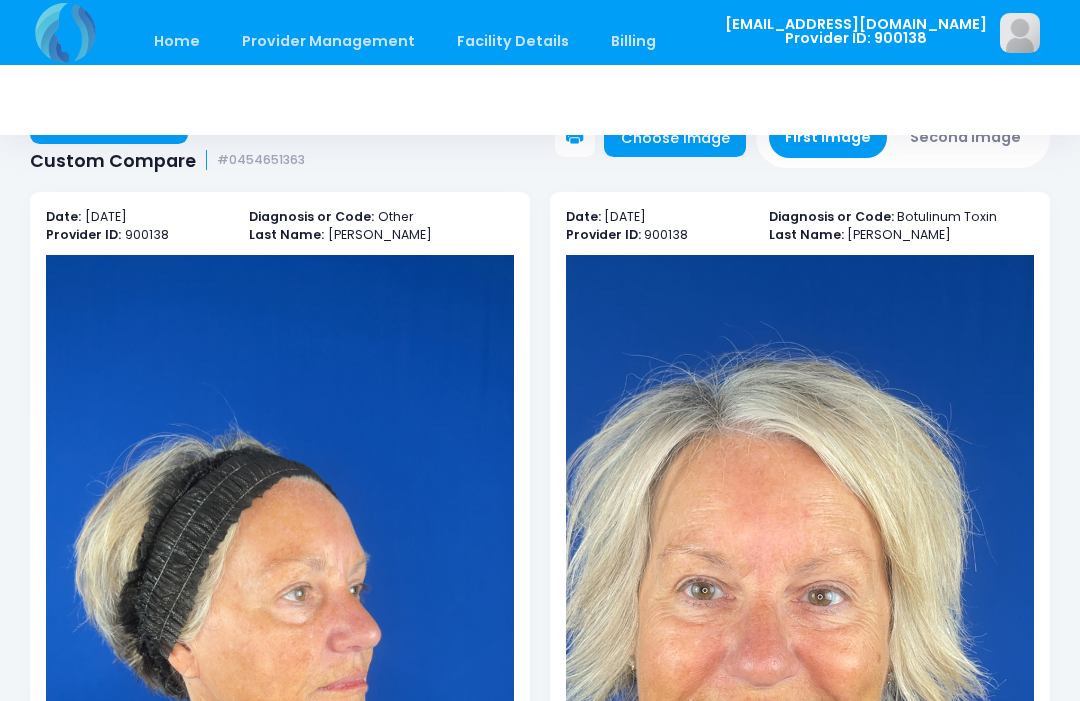 scroll, scrollTop: 43, scrollLeft: 0, axis: vertical 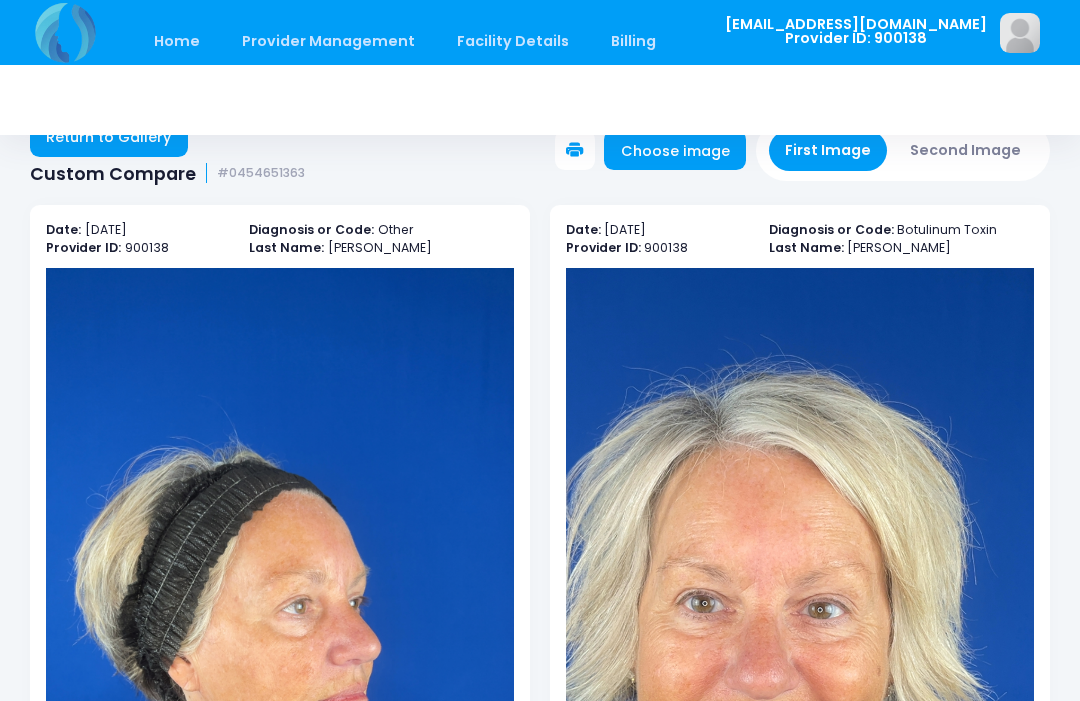 click on "Second Image" at bounding box center (966, 150) 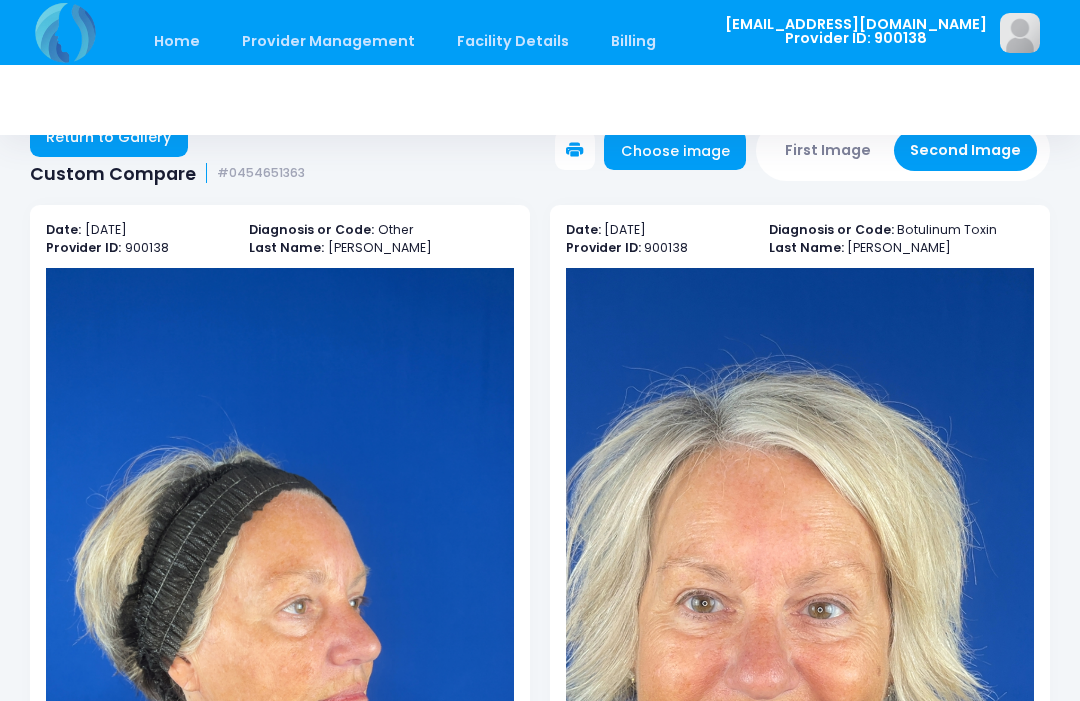 click on "Choose image" at bounding box center (675, 150) 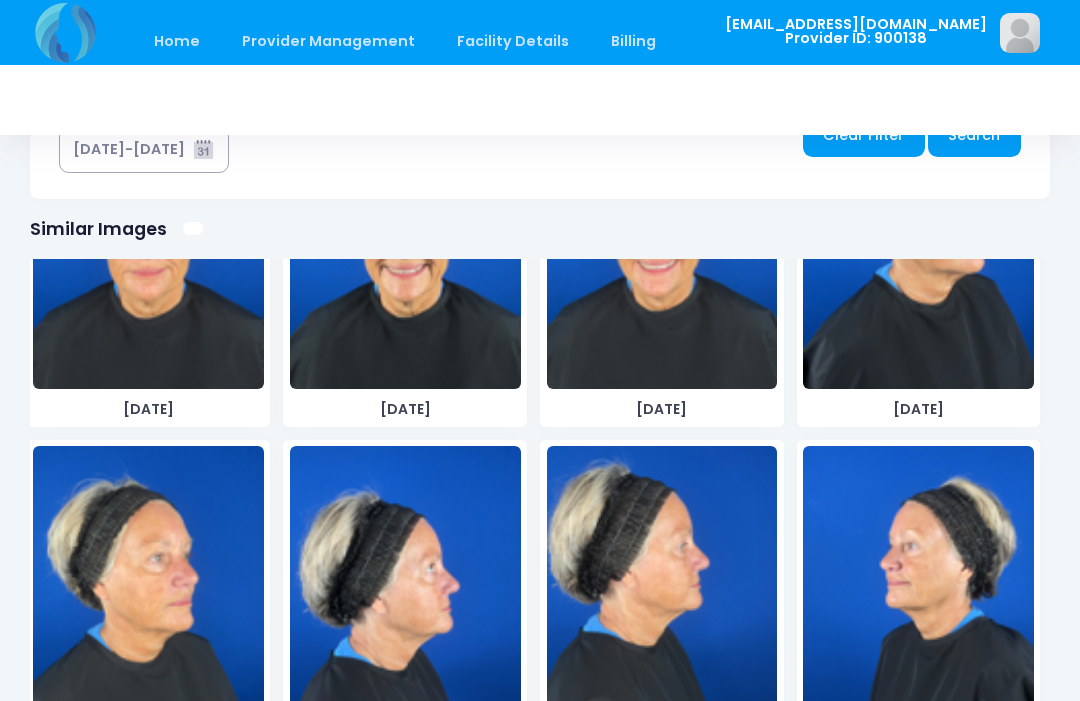 scroll, scrollTop: 1200, scrollLeft: 0, axis: vertical 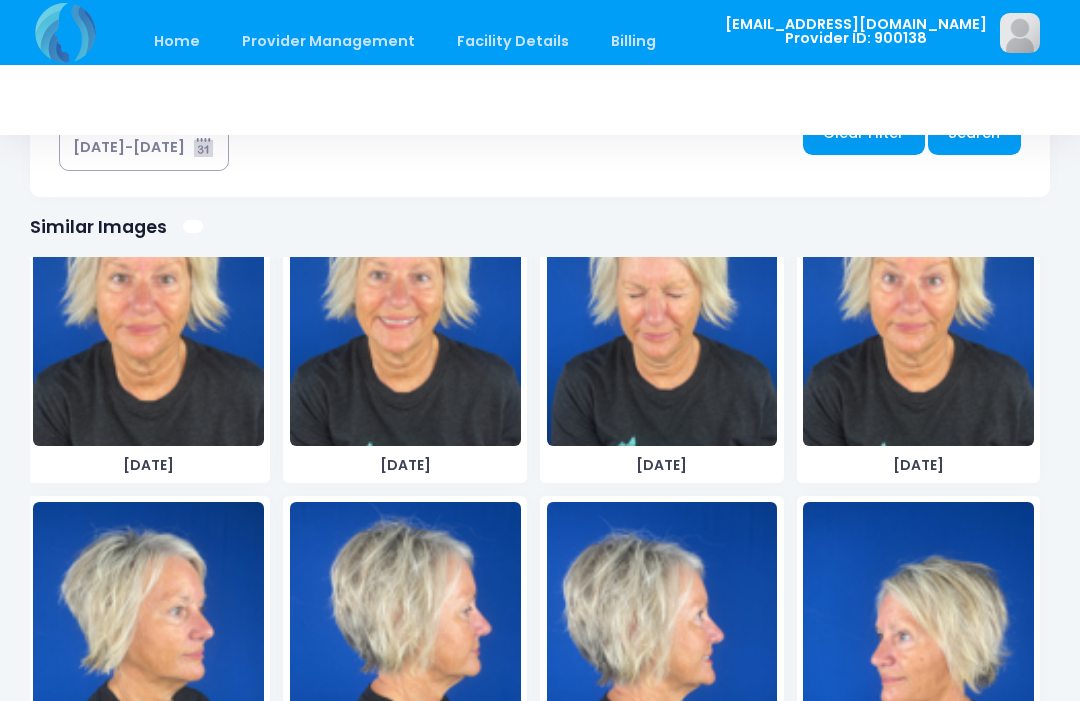 click at bounding box center (148, 652) 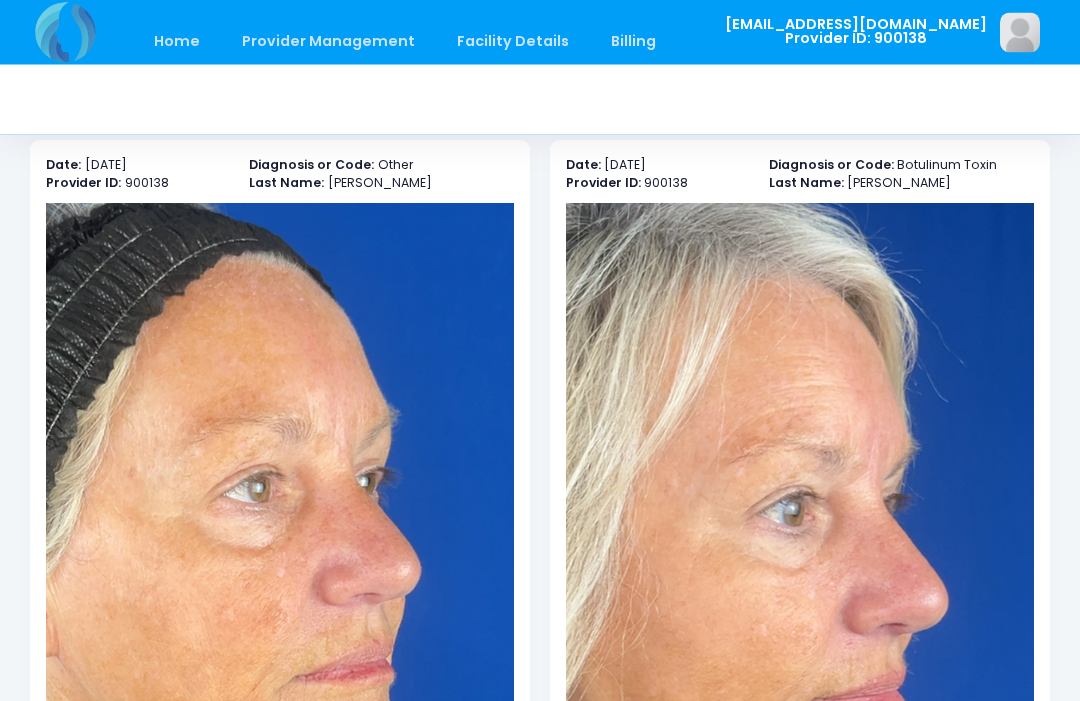 scroll, scrollTop: 0, scrollLeft: 0, axis: both 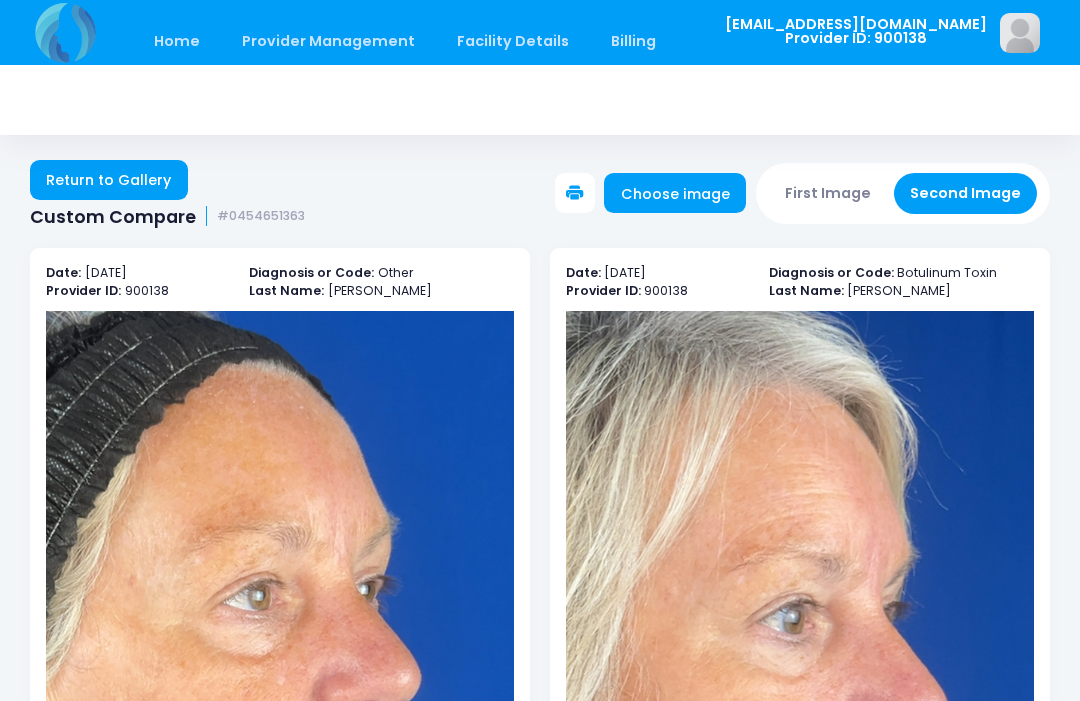 click on "First Image" at bounding box center (828, 193) 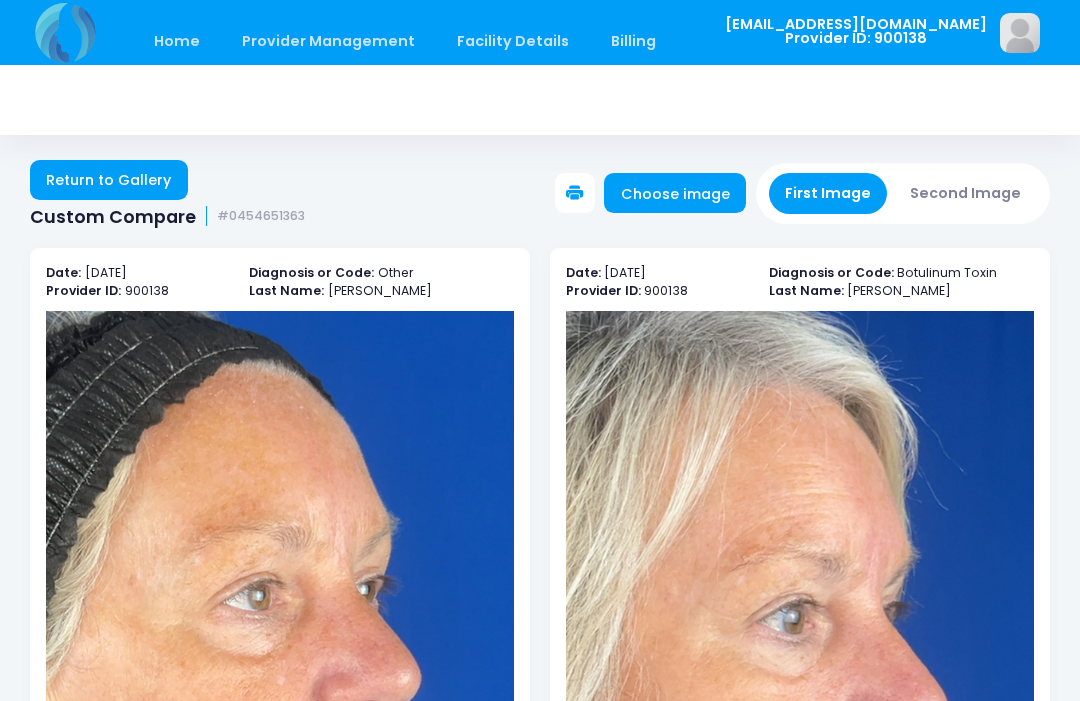 click on "First Image" at bounding box center (828, 193) 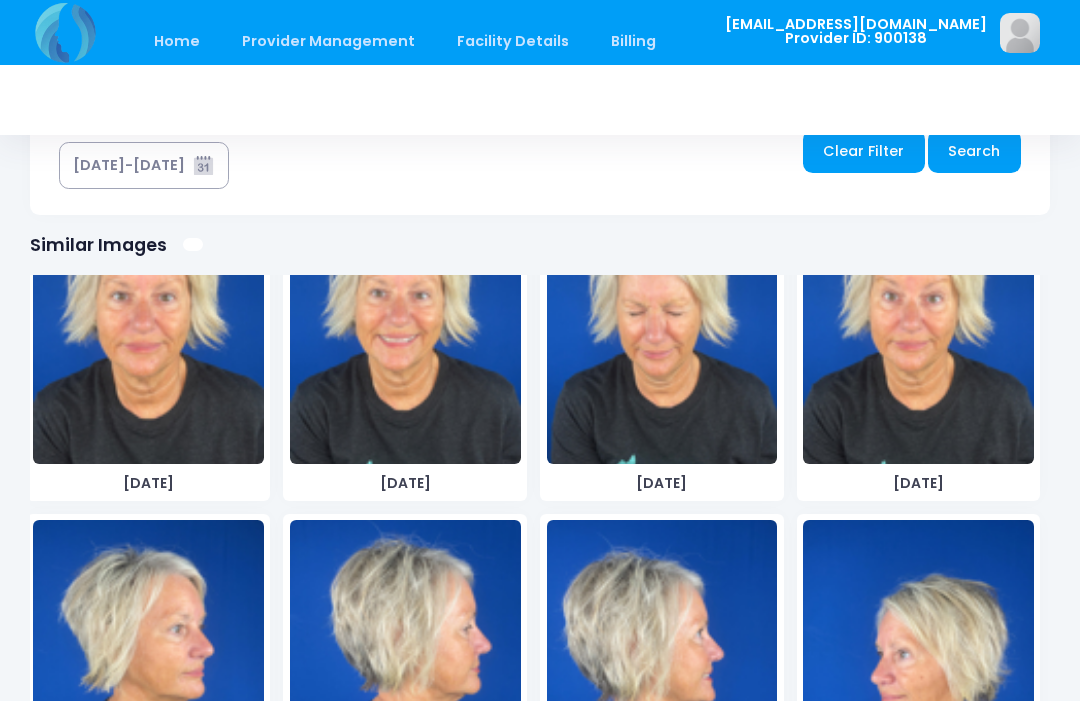 scroll, scrollTop: 1199, scrollLeft: 0, axis: vertical 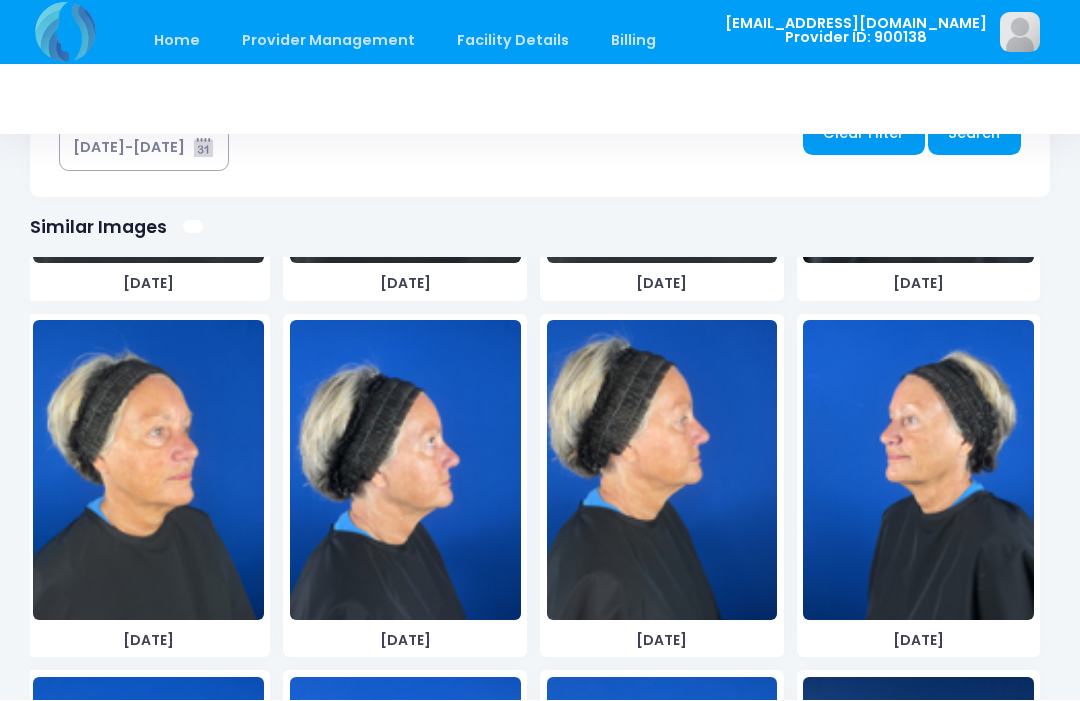 click at bounding box center [662, 471] 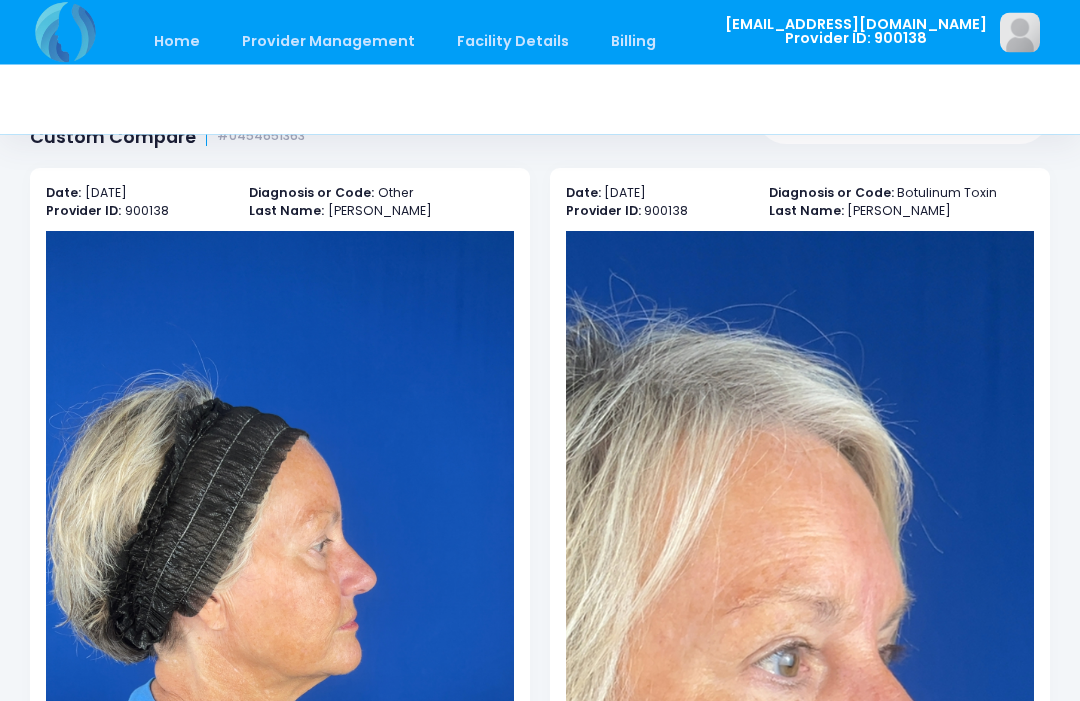 scroll, scrollTop: 0, scrollLeft: 0, axis: both 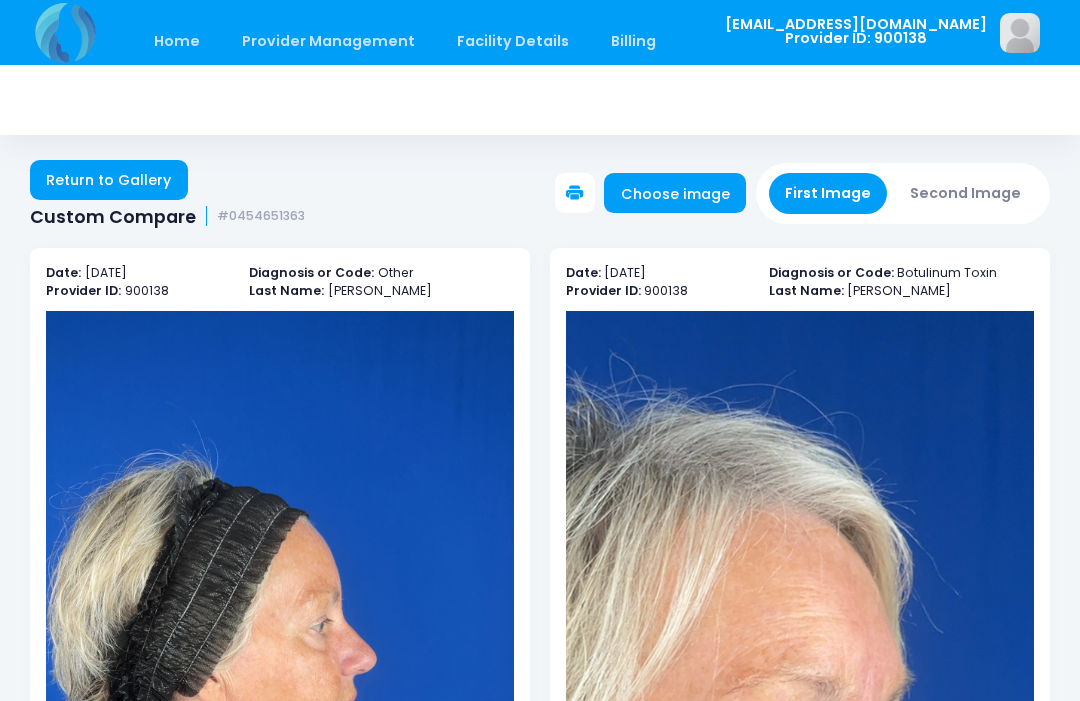click on "Second Image" at bounding box center (966, 193) 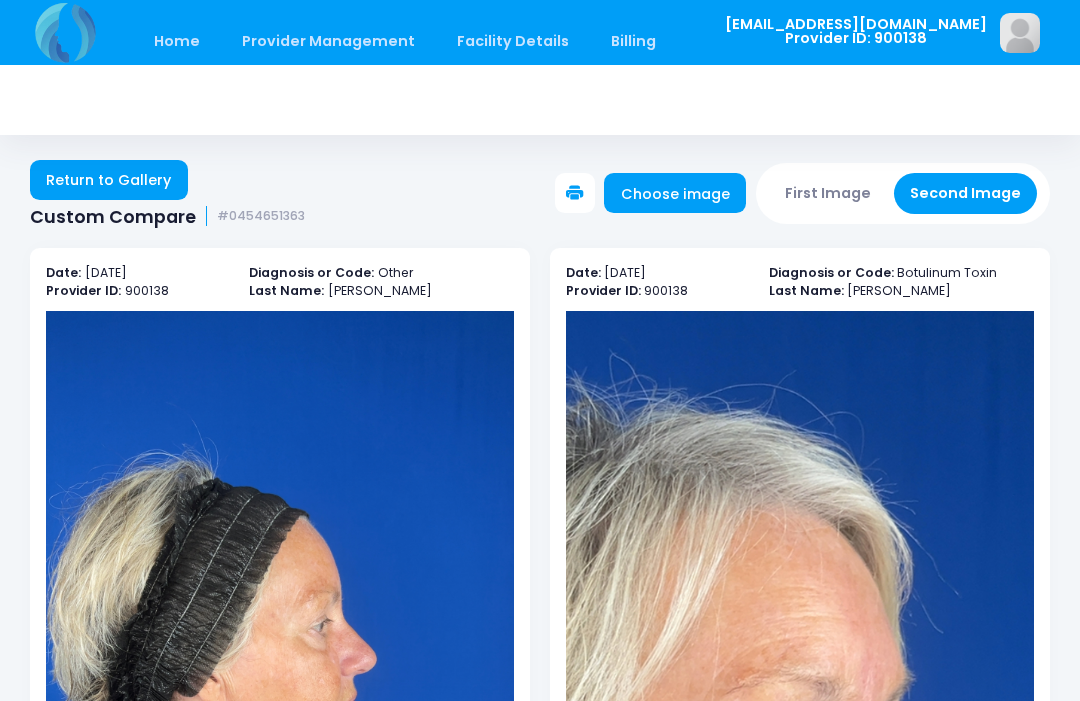 click on "Choose image" at bounding box center [675, 193] 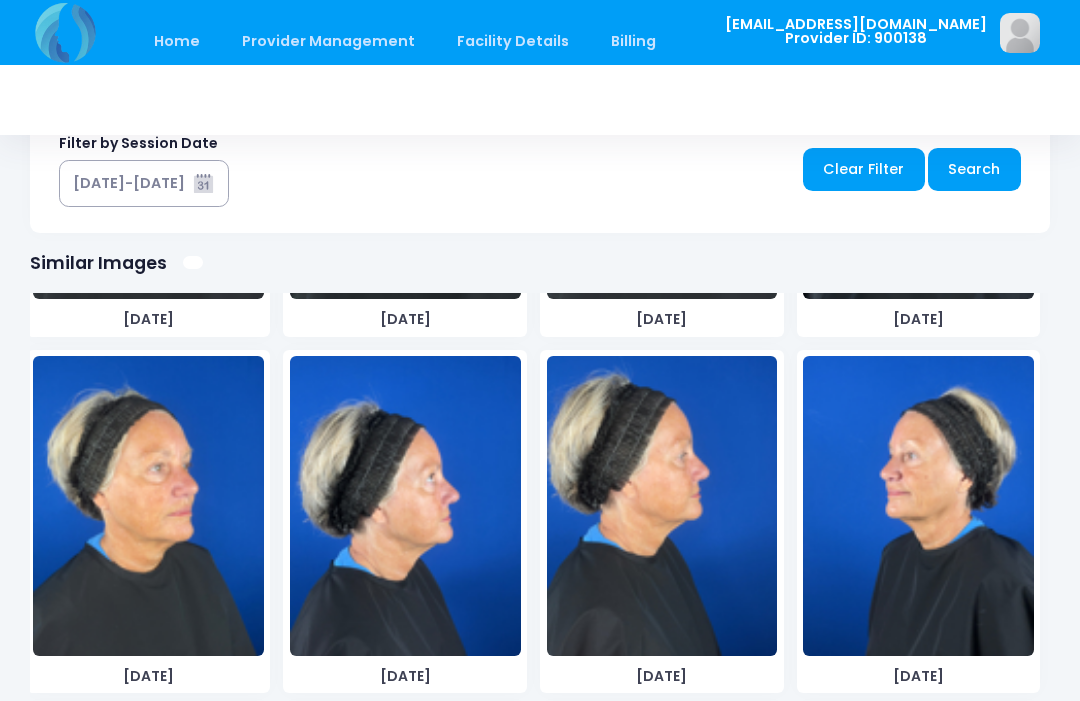 scroll, scrollTop: 1200, scrollLeft: 0, axis: vertical 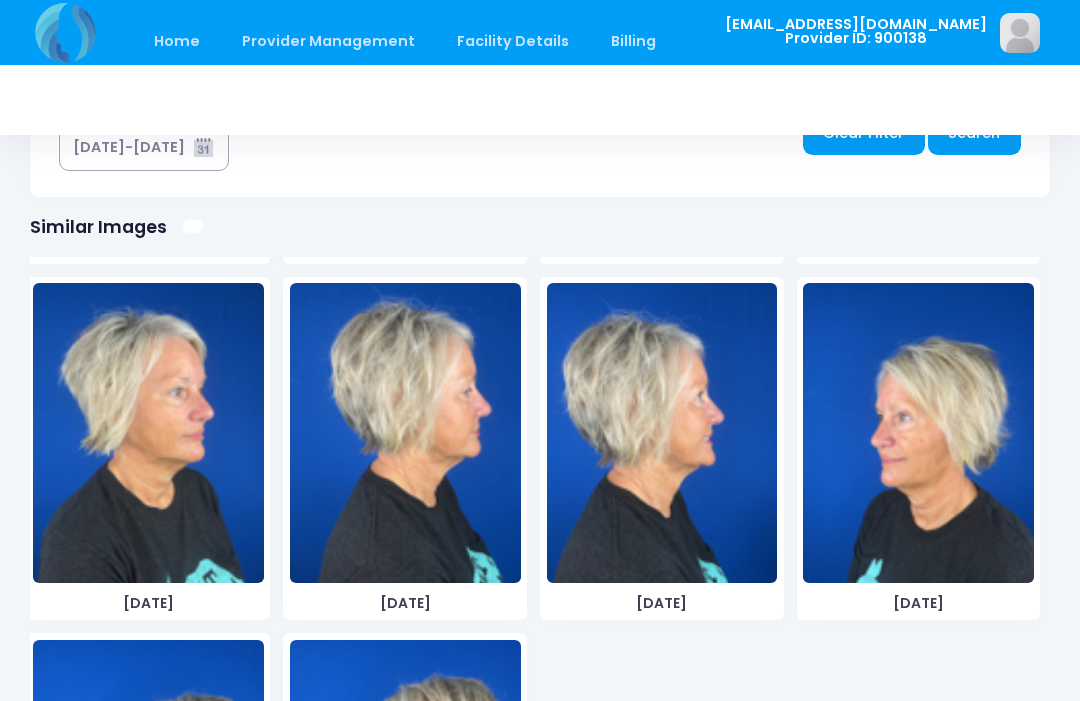 click at bounding box center (405, 433) 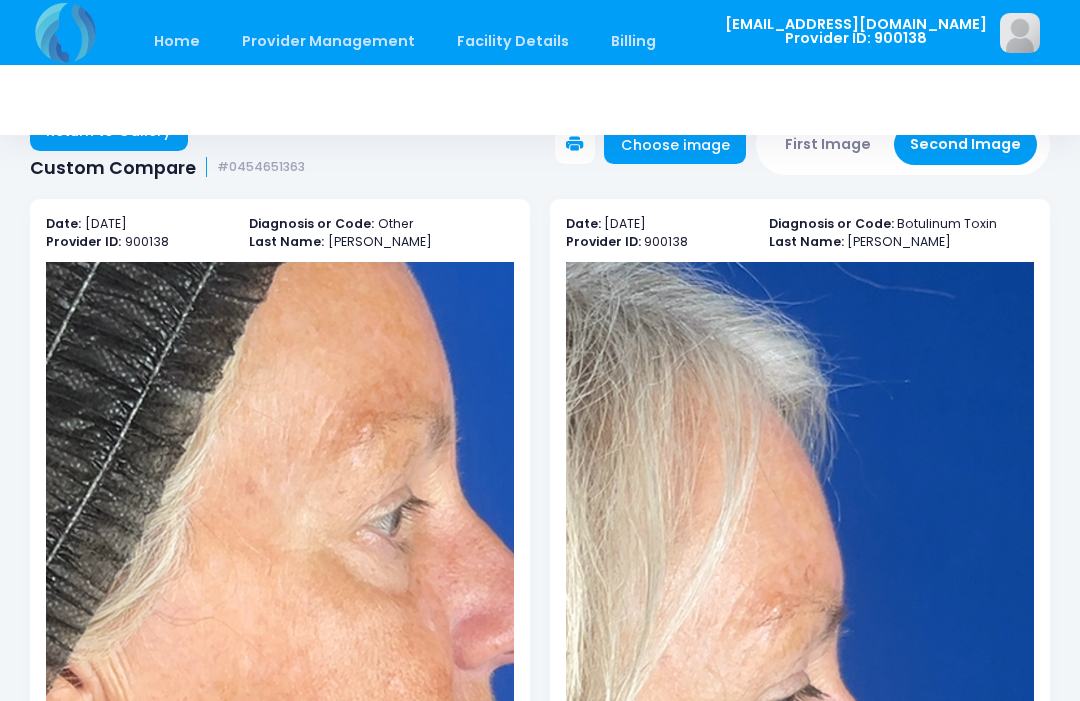 scroll, scrollTop: 0, scrollLeft: 0, axis: both 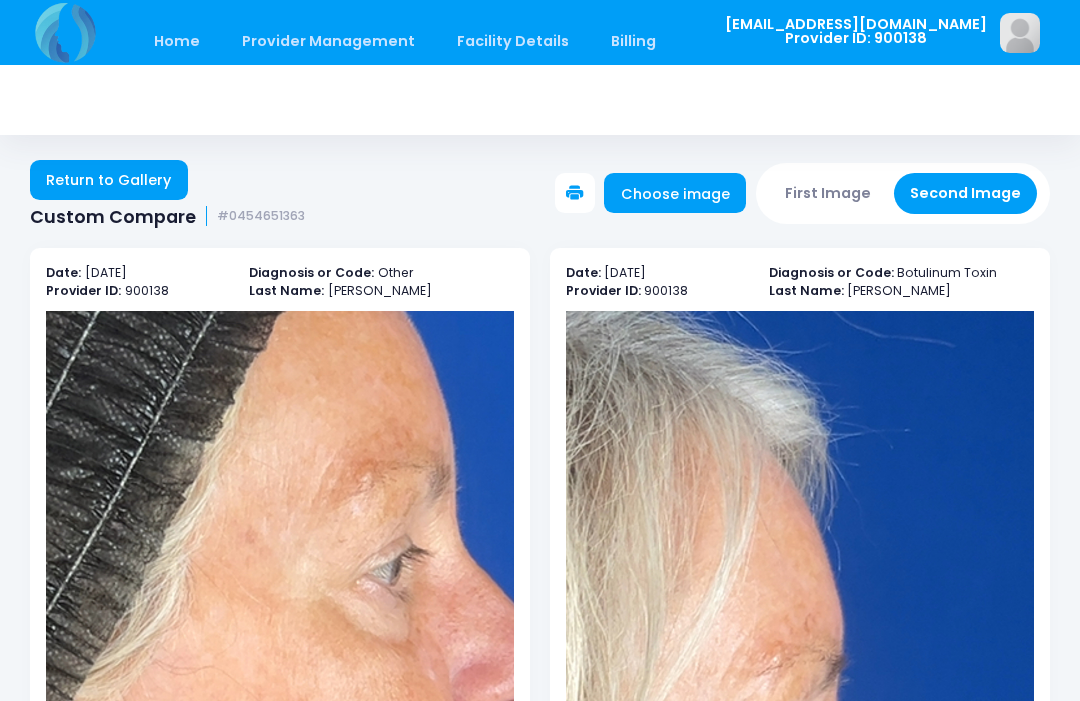 click on "First Image" at bounding box center (828, 193) 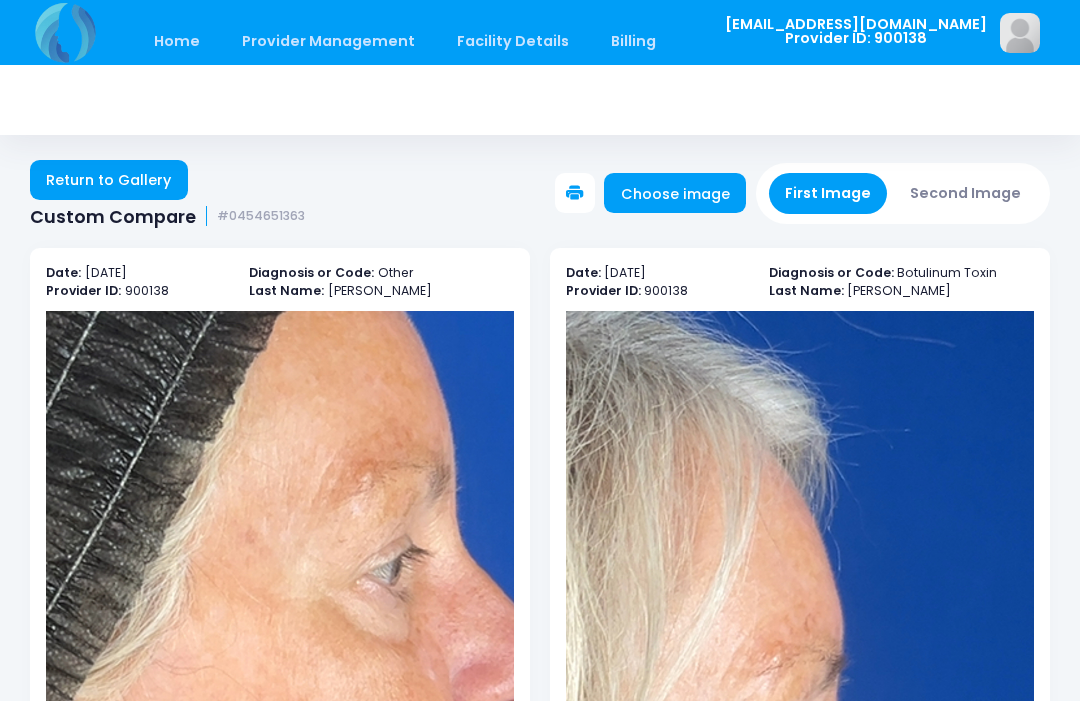 click on "First Image" at bounding box center [828, 193] 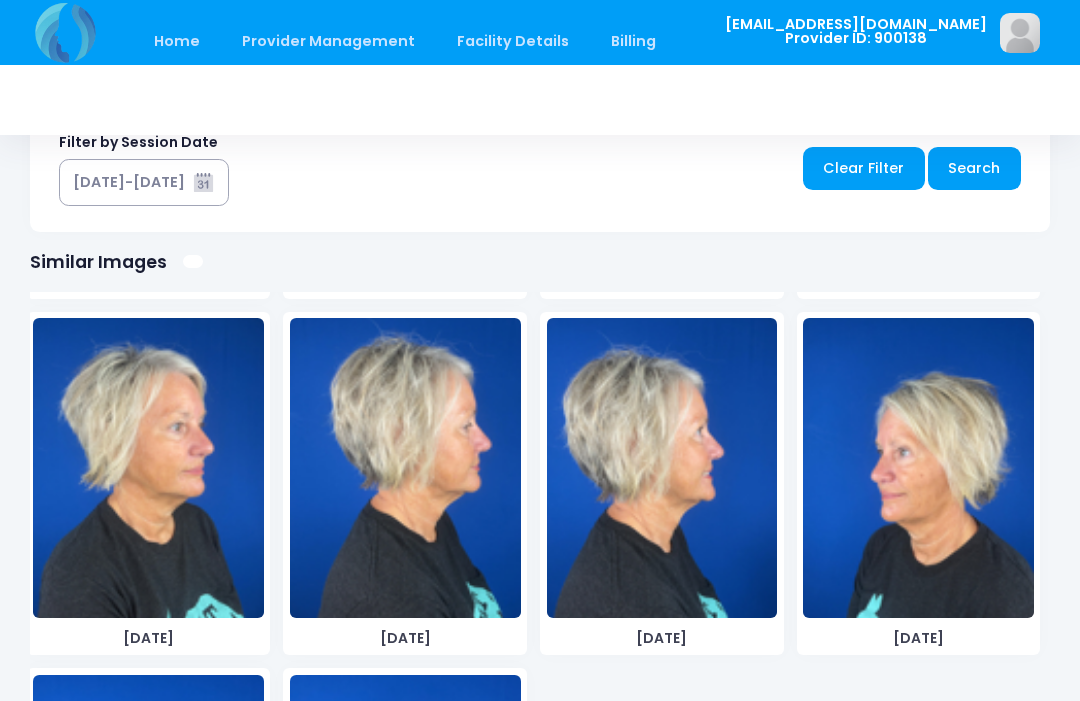 scroll, scrollTop: 1200, scrollLeft: 0, axis: vertical 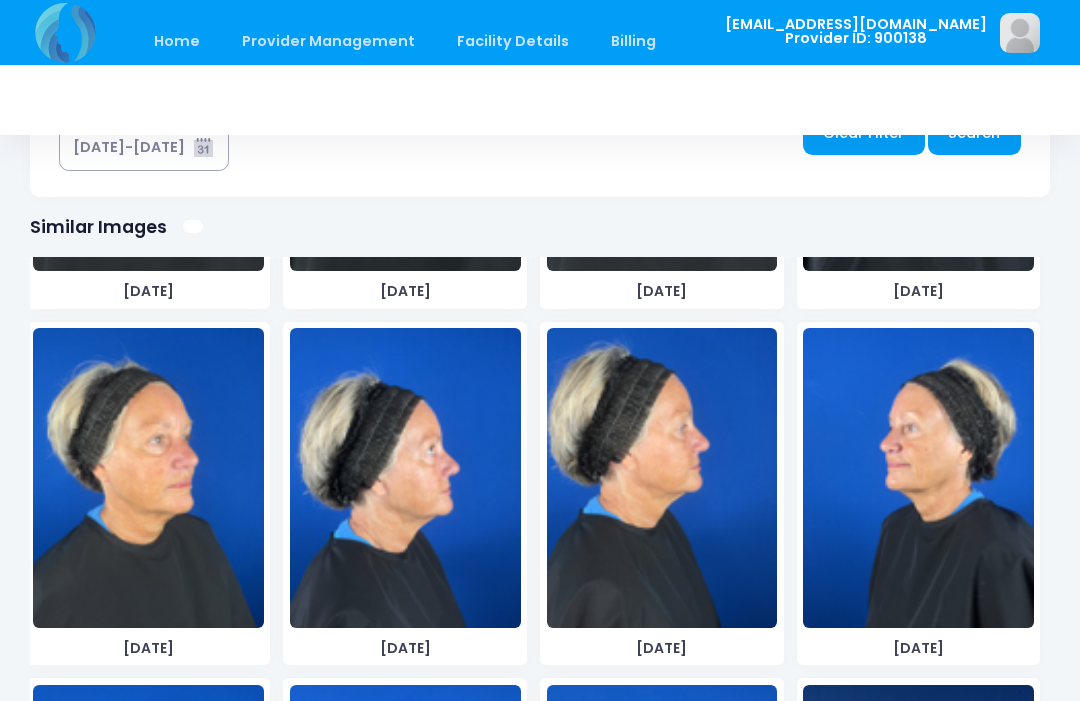 click at bounding box center [918, 478] 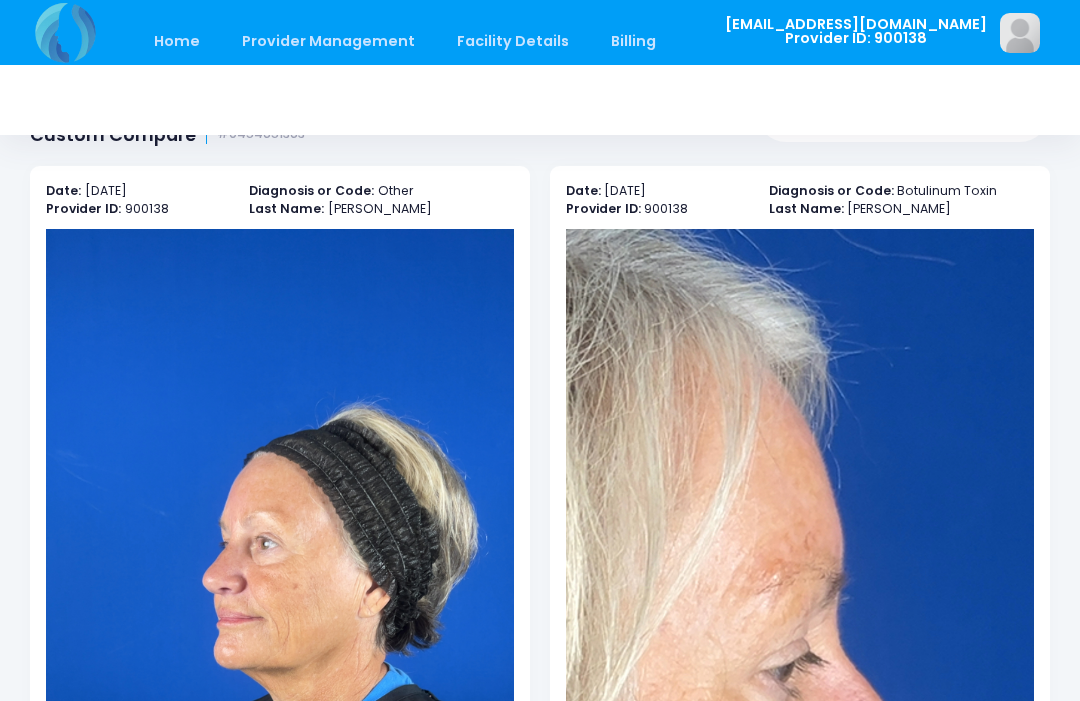 scroll, scrollTop: 31, scrollLeft: 0, axis: vertical 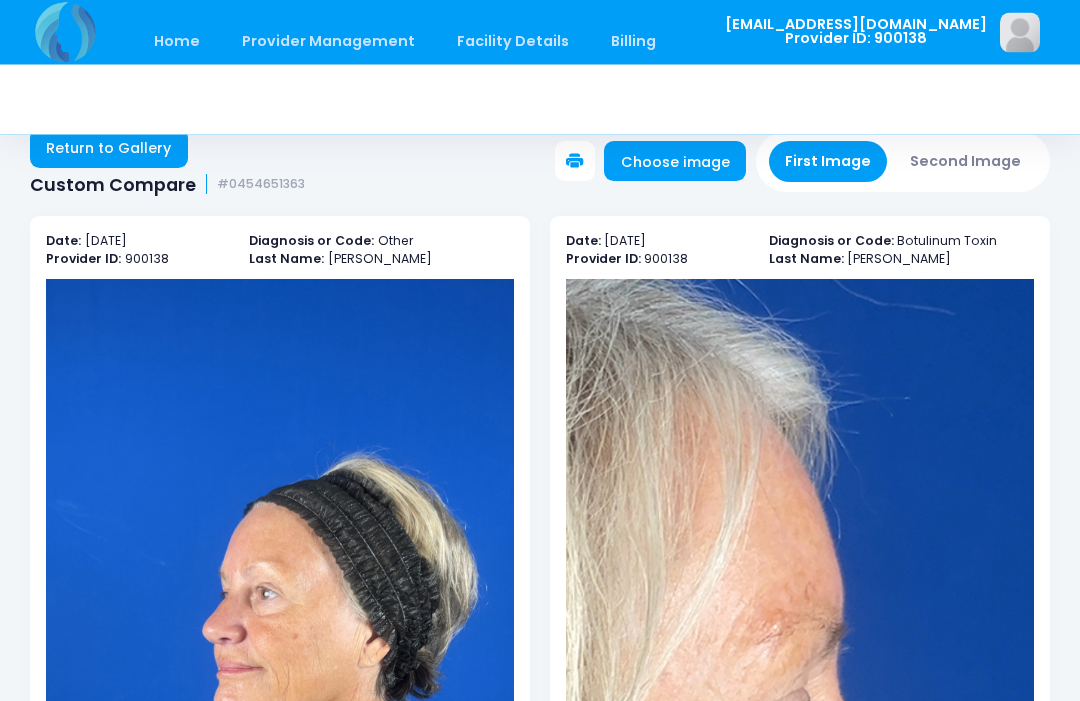 click on "Second Image" at bounding box center [966, 162] 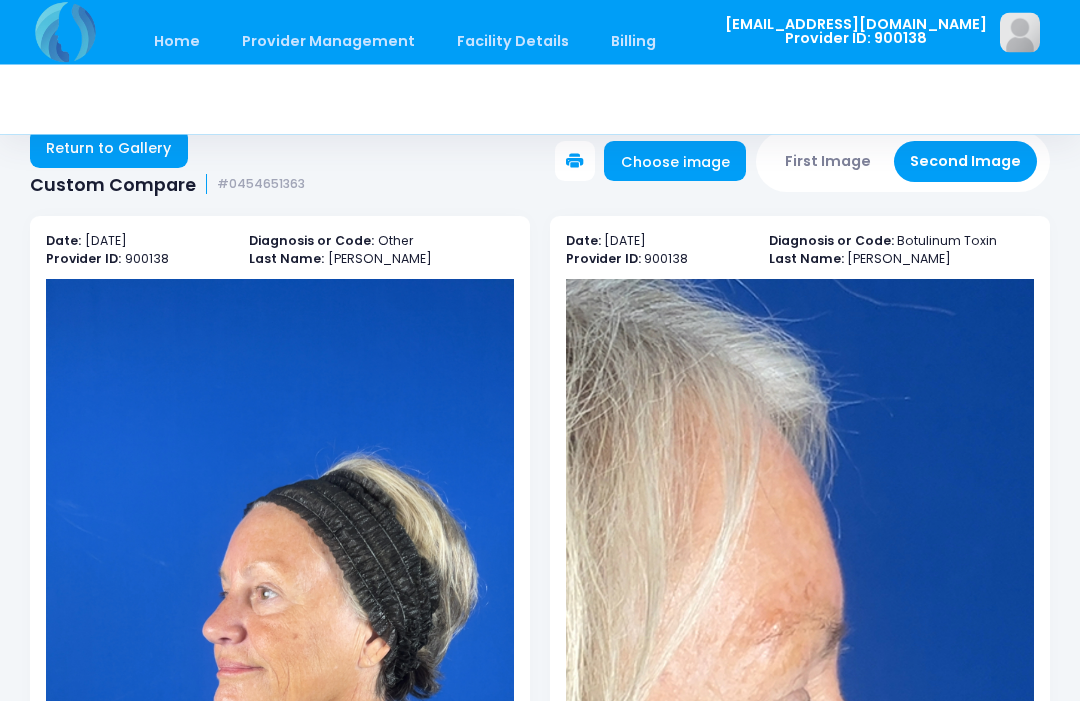 click on "Choose image" at bounding box center (675, 162) 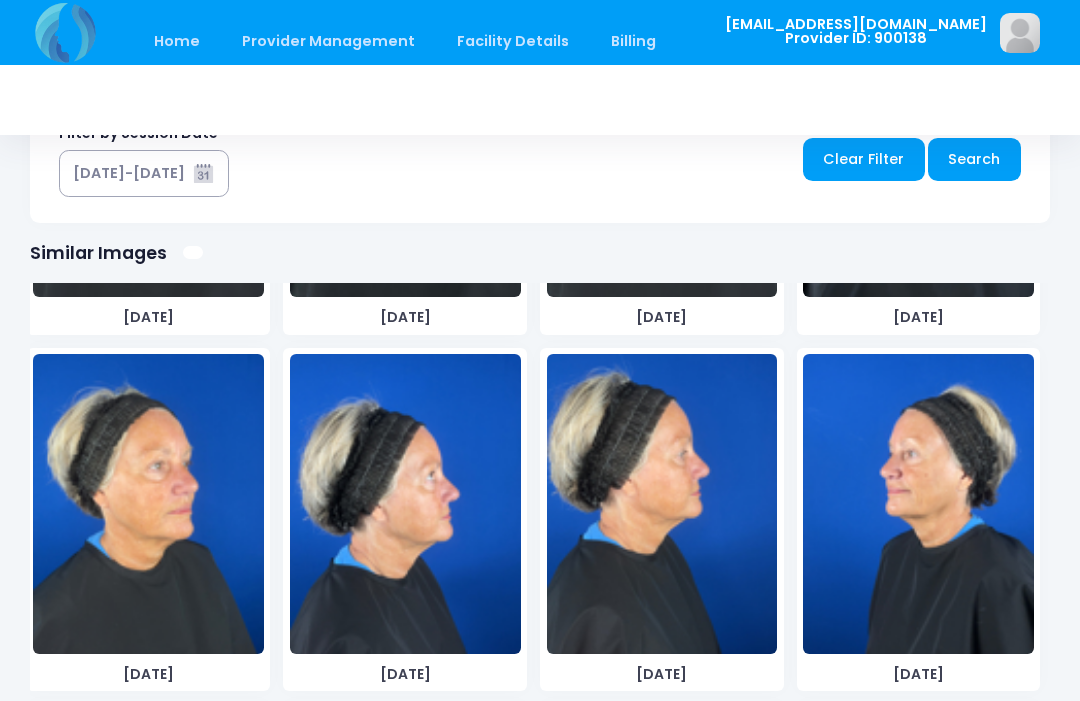 scroll, scrollTop: 1200, scrollLeft: 0, axis: vertical 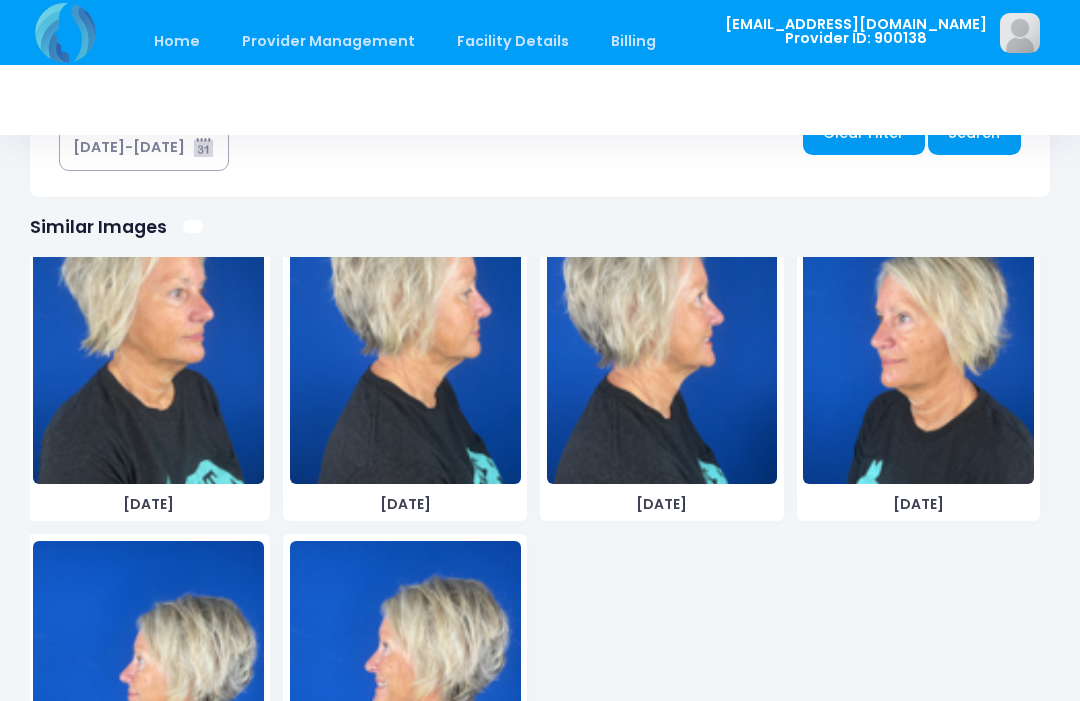 click at bounding box center (918, 334) 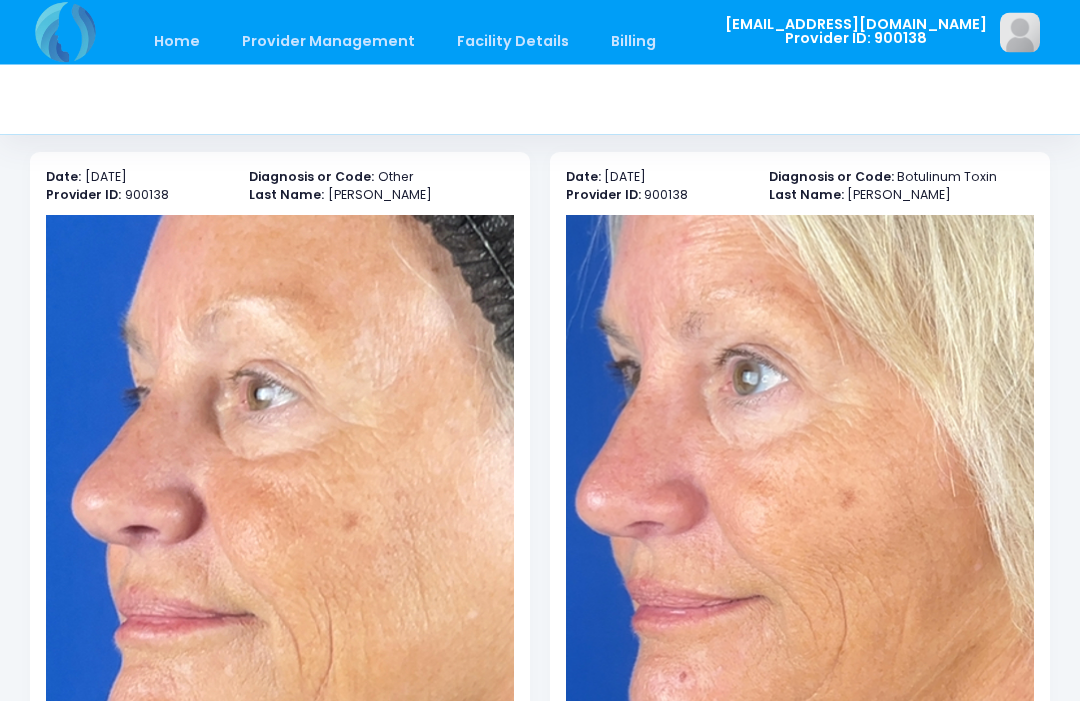 scroll, scrollTop: 0, scrollLeft: 0, axis: both 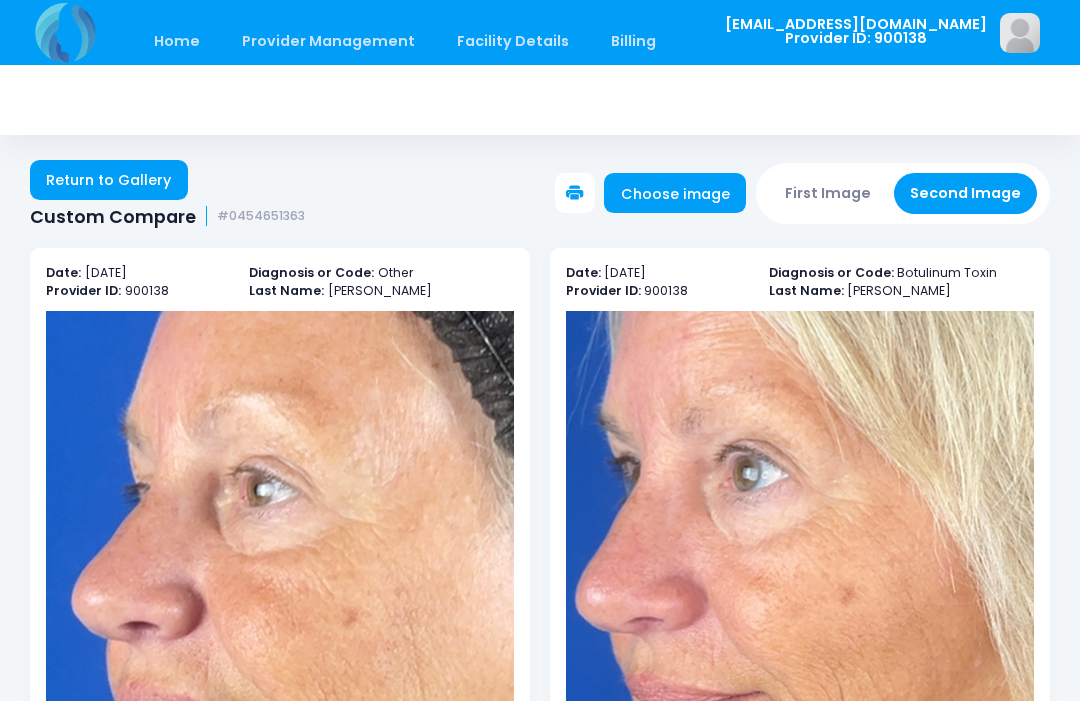 click on "First Image" at bounding box center [828, 193] 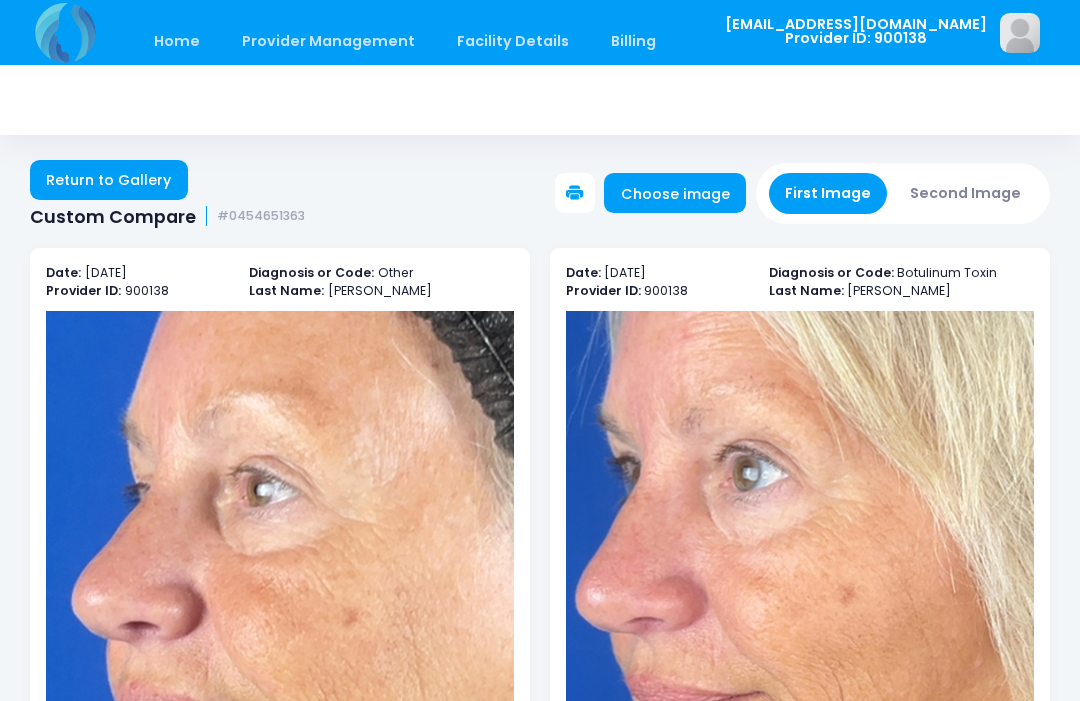 click on "Choose image" at bounding box center (675, 193) 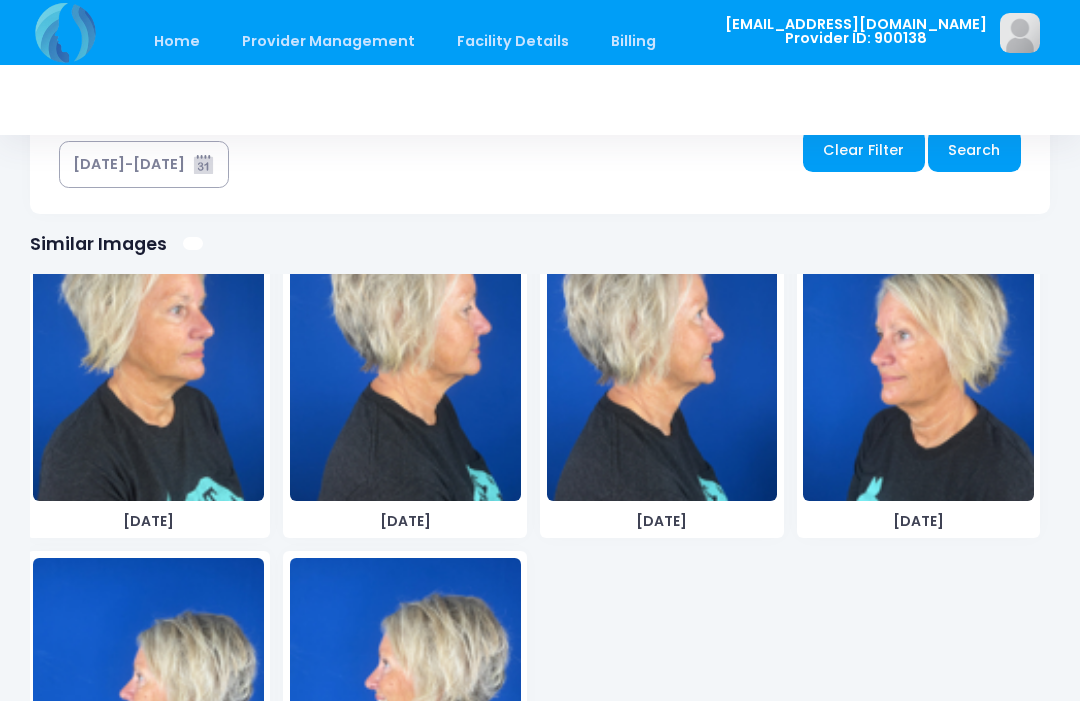 scroll, scrollTop: 1200, scrollLeft: 0, axis: vertical 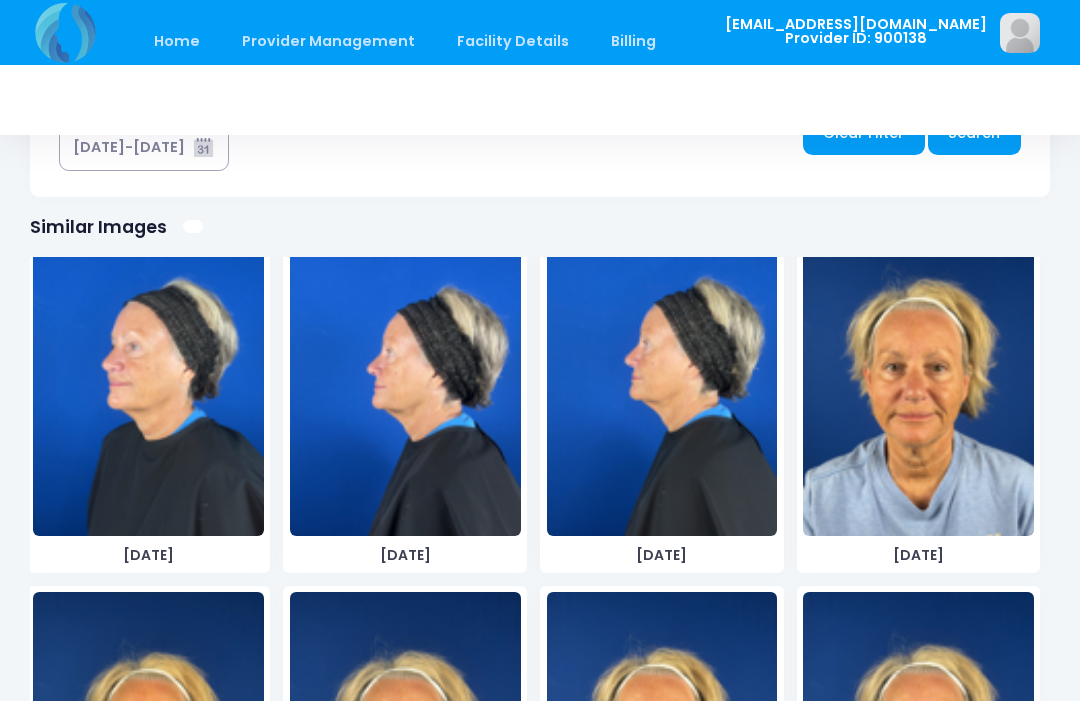 click at bounding box center [662, 386] 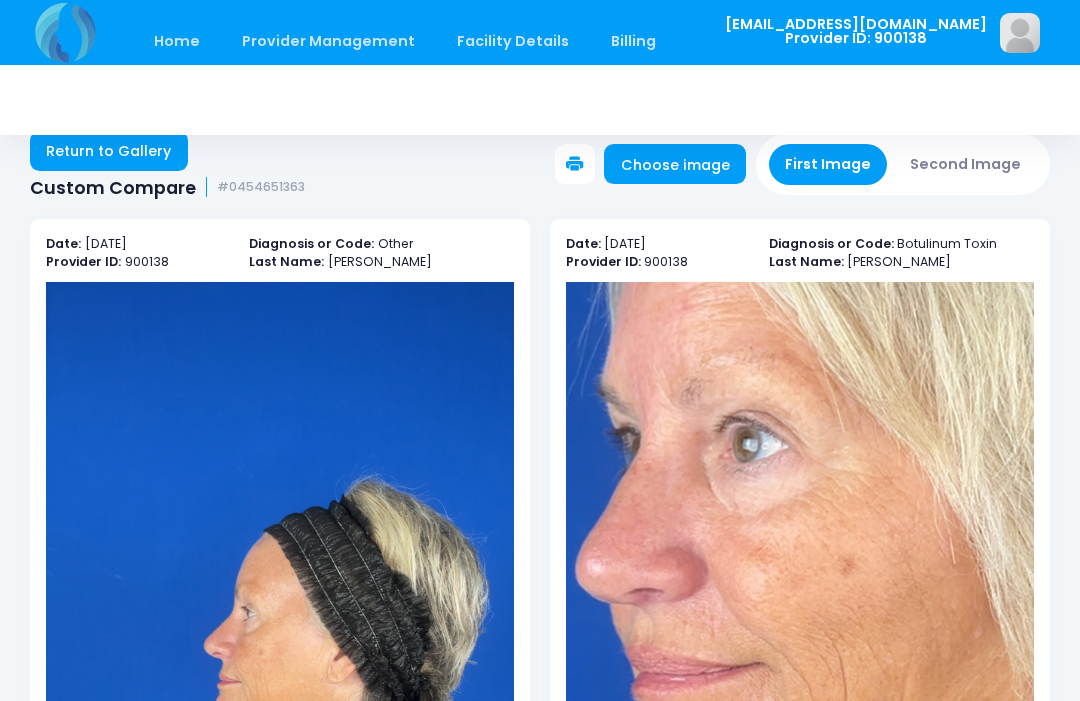 click on "Second Image" at bounding box center (966, 164) 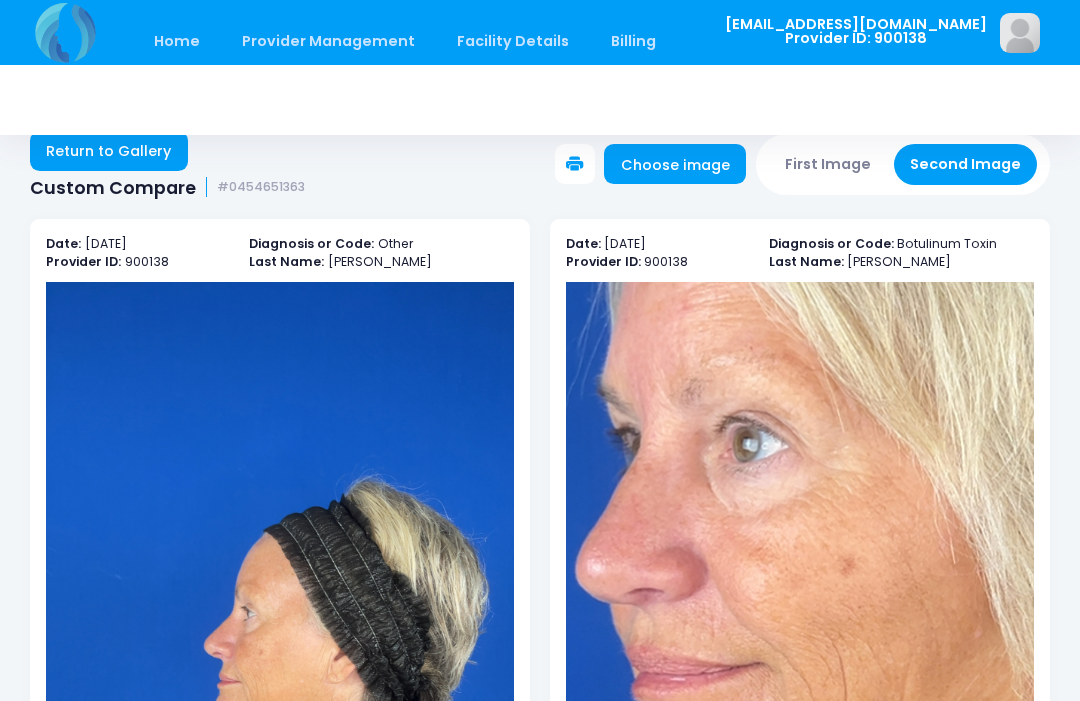 click on "Choose image" at bounding box center (675, 164) 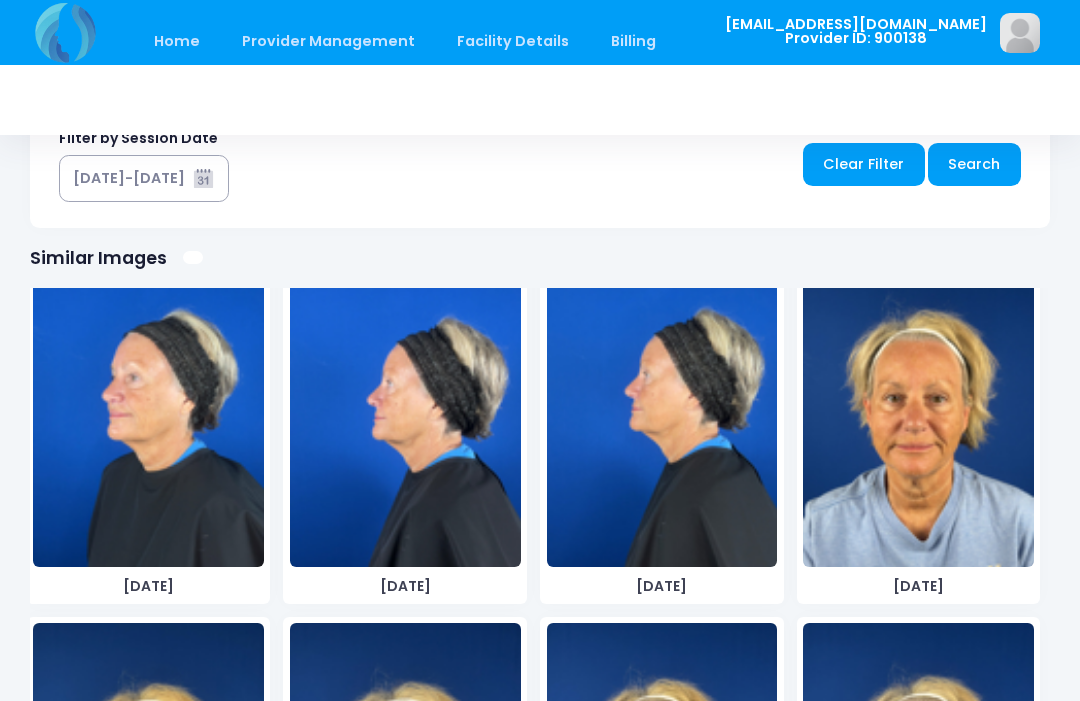 scroll, scrollTop: 1200, scrollLeft: 0, axis: vertical 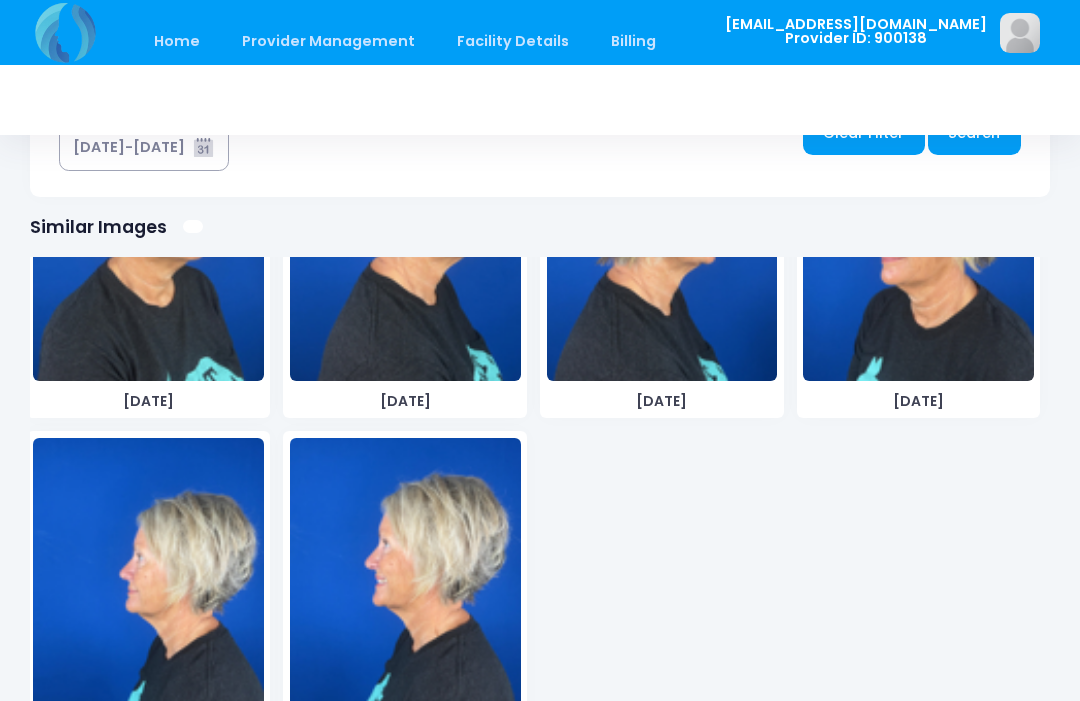 click at bounding box center [148, 588] 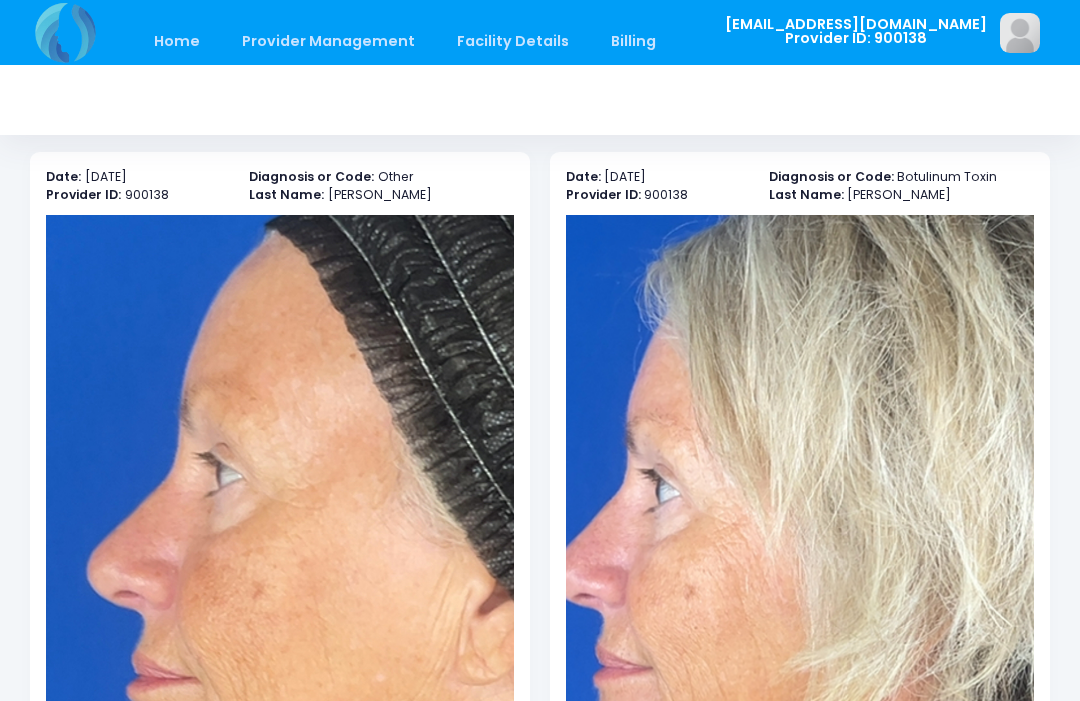 scroll, scrollTop: 0, scrollLeft: 0, axis: both 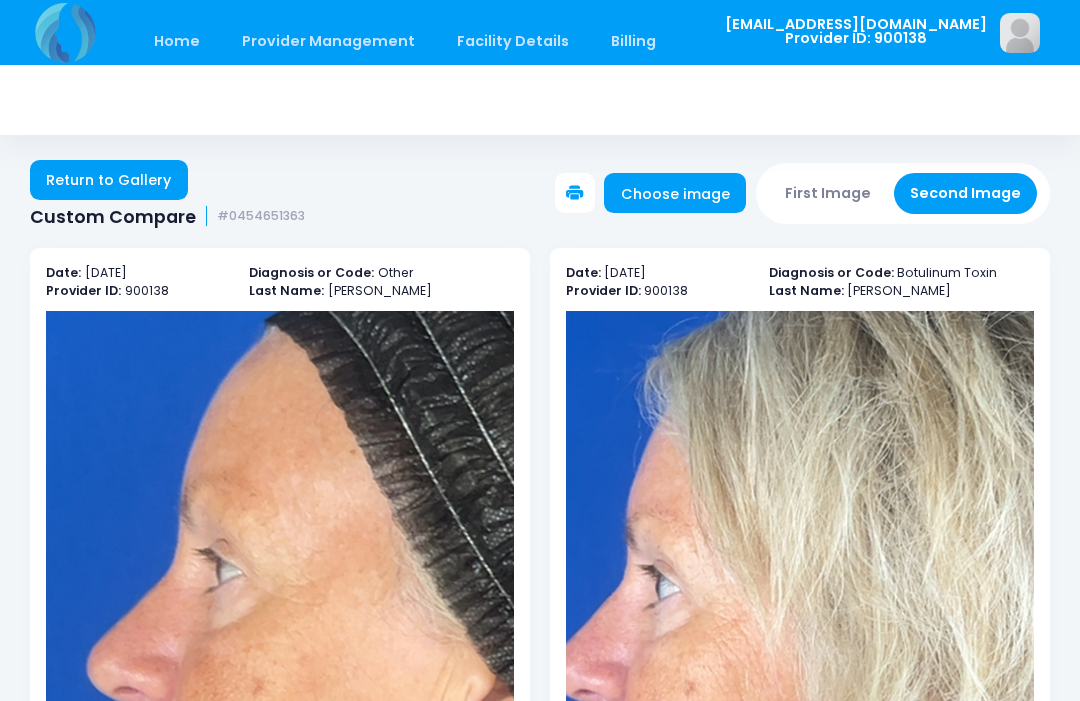 click on "First Image" at bounding box center [828, 193] 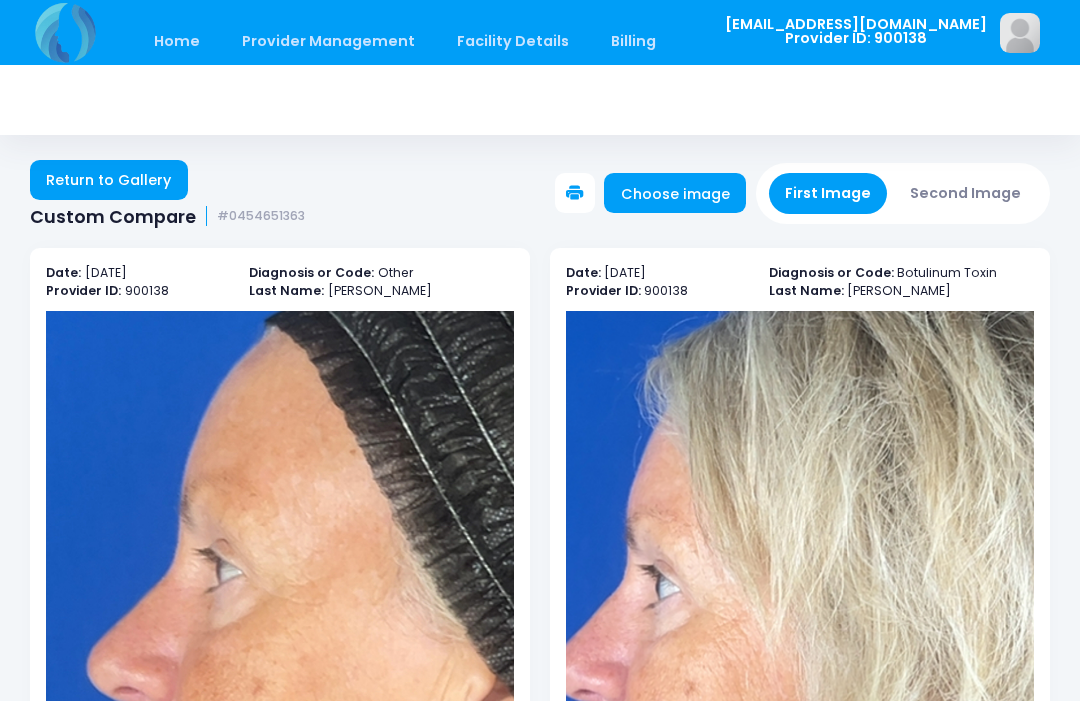 click on "Choose image" at bounding box center (675, 193) 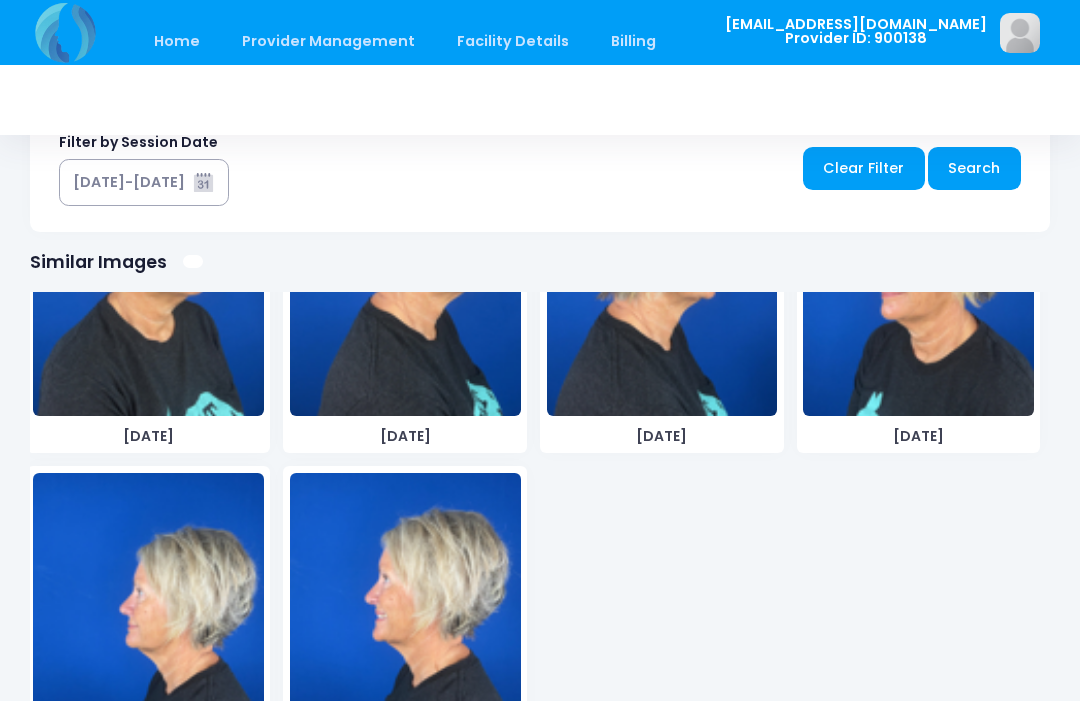 scroll, scrollTop: 1200, scrollLeft: 0, axis: vertical 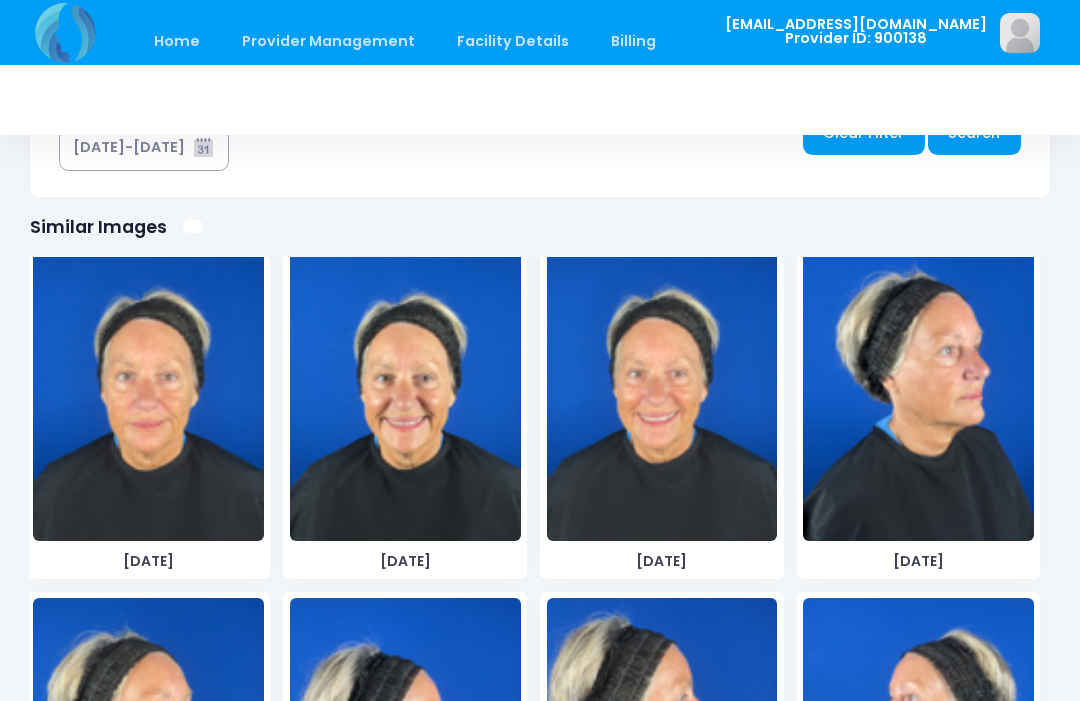 click at bounding box center (148, 391) 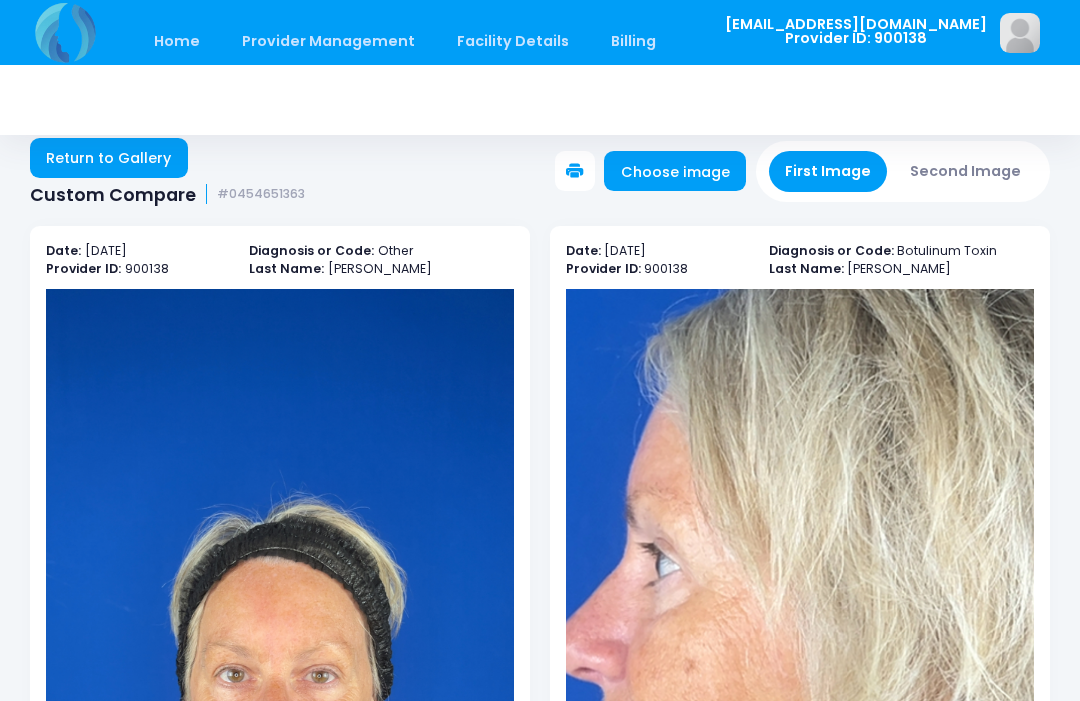 scroll, scrollTop: 22, scrollLeft: 0, axis: vertical 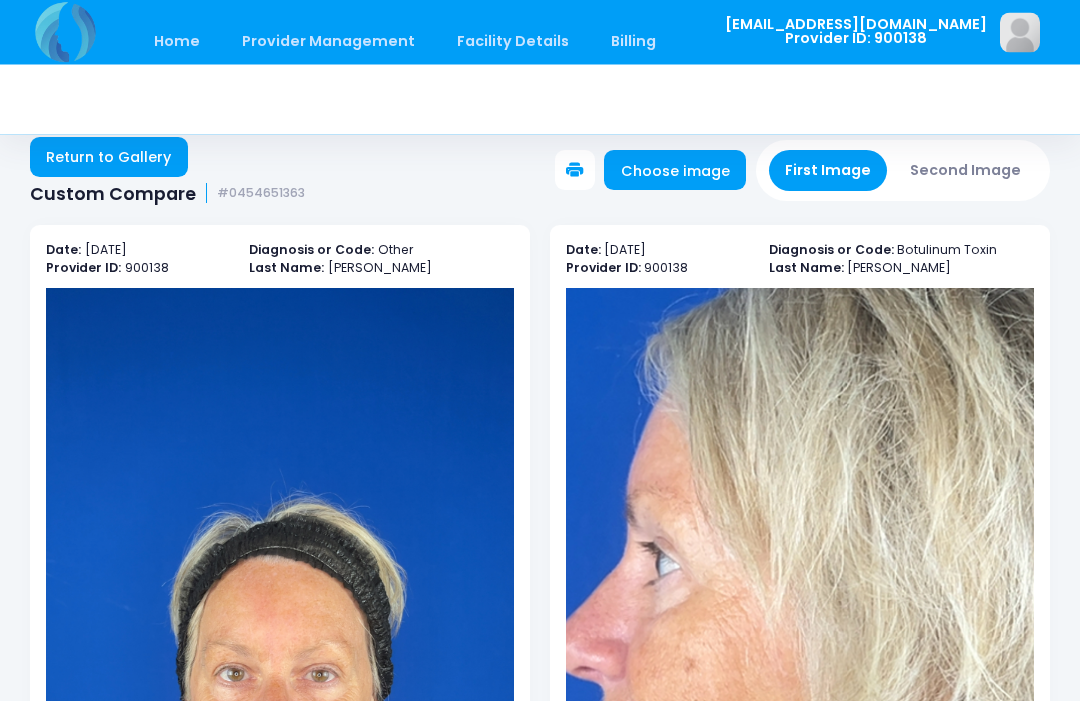 click on "Second Image" at bounding box center (966, 171) 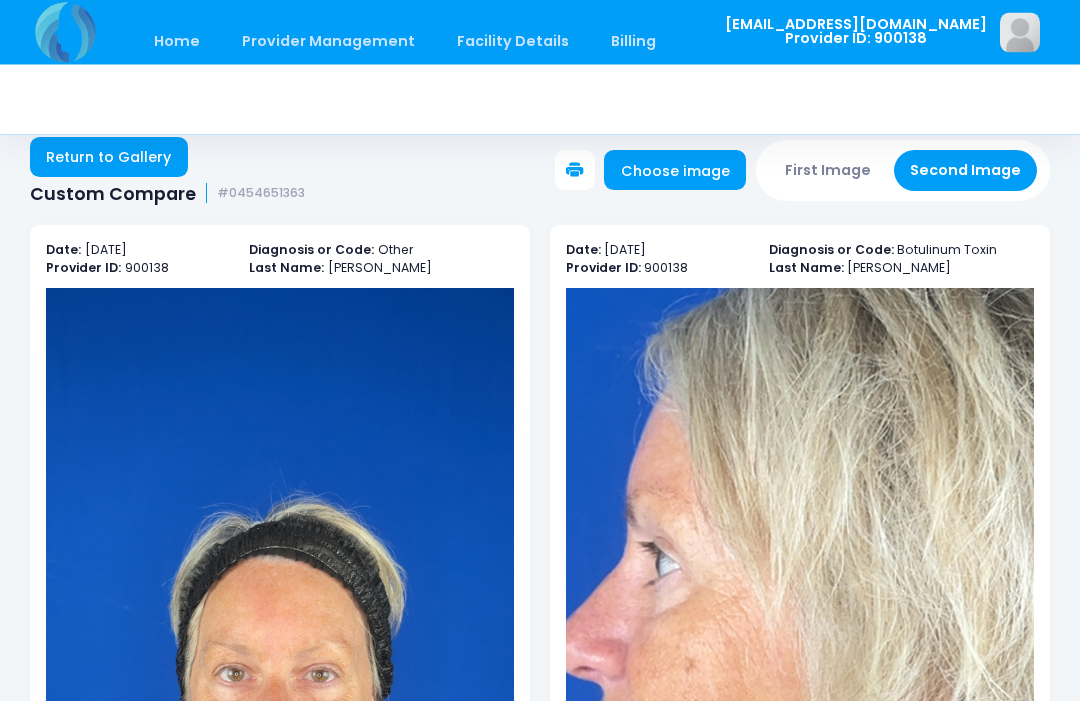 click on "Choose image" at bounding box center [675, 171] 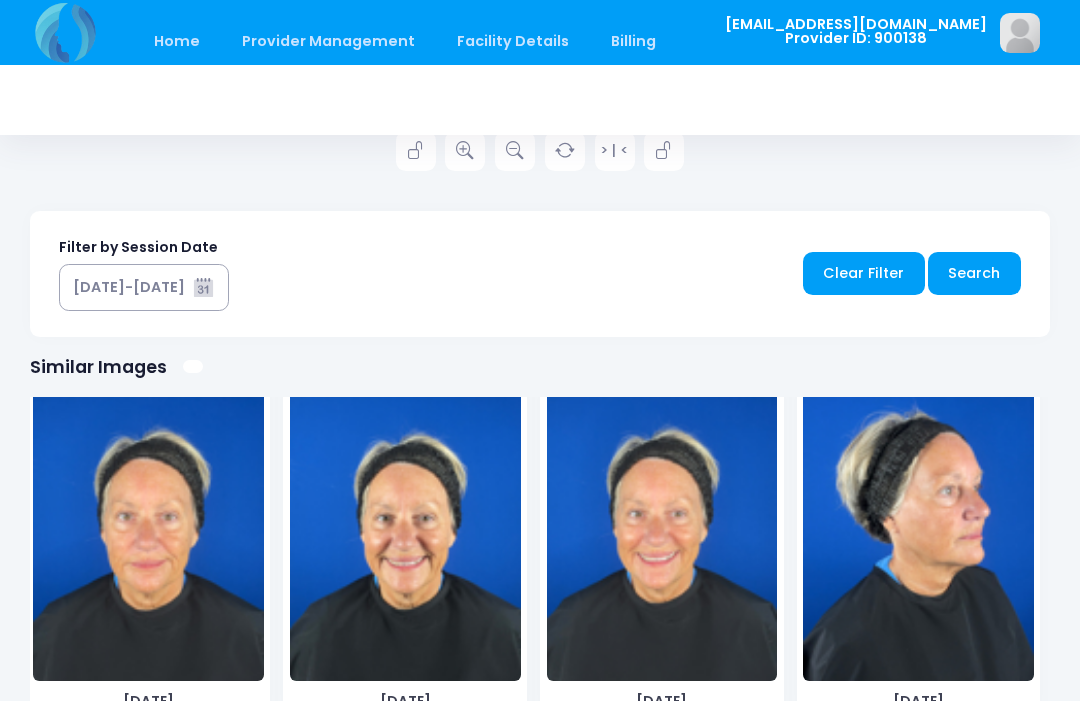 scroll, scrollTop: 1199, scrollLeft: 0, axis: vertical 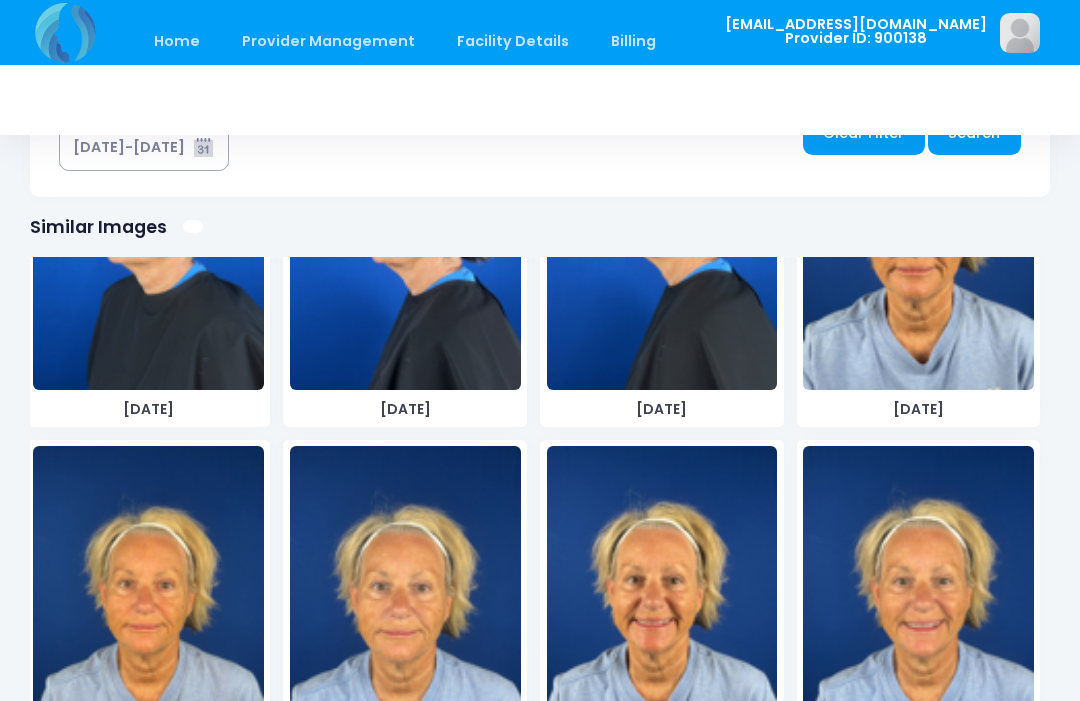 click at bounding box center [405, 596] 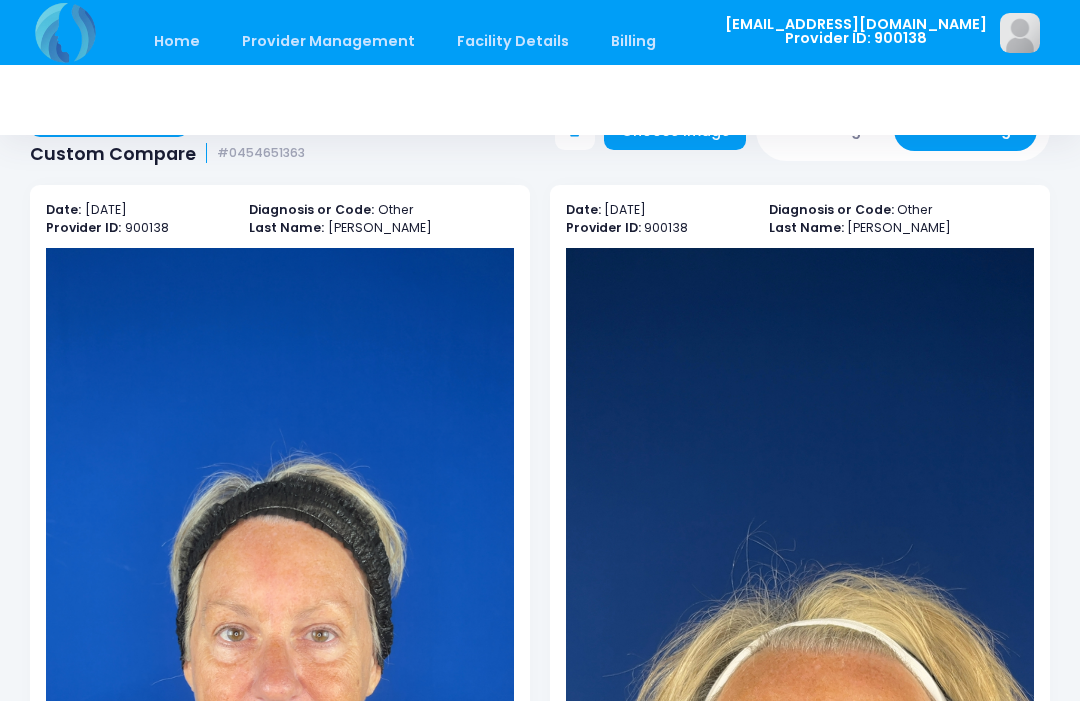 scroll, scrollTop: 0, scrollLeft: 0, axis: both 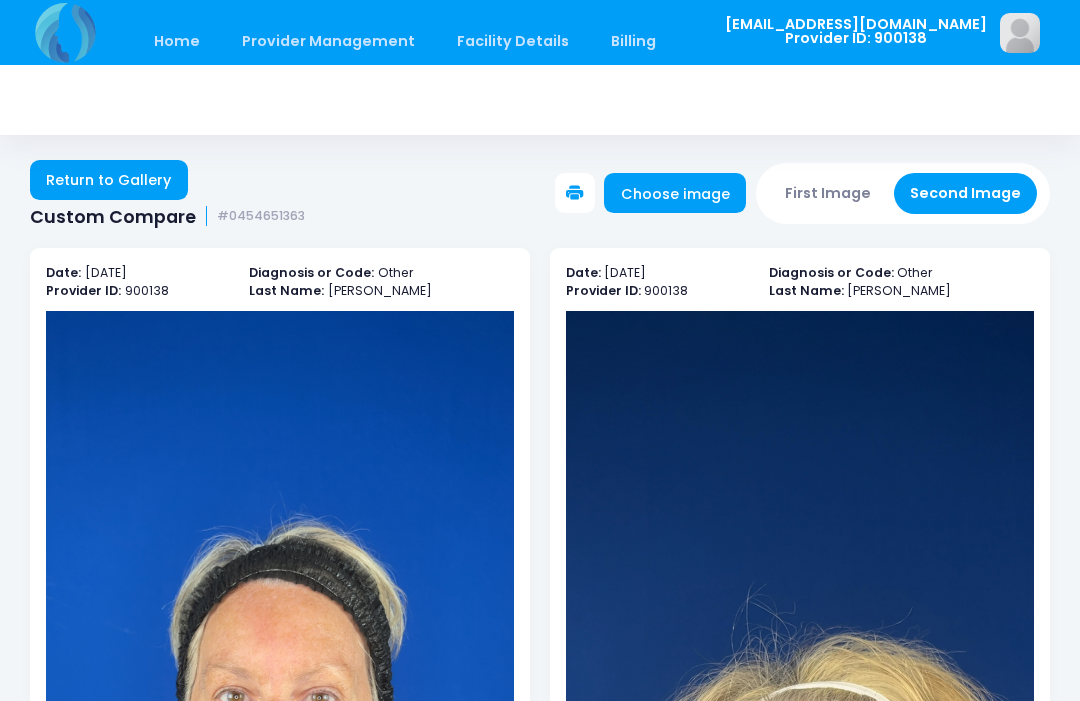 click on "Choose image" at bounding box center [675, 193] 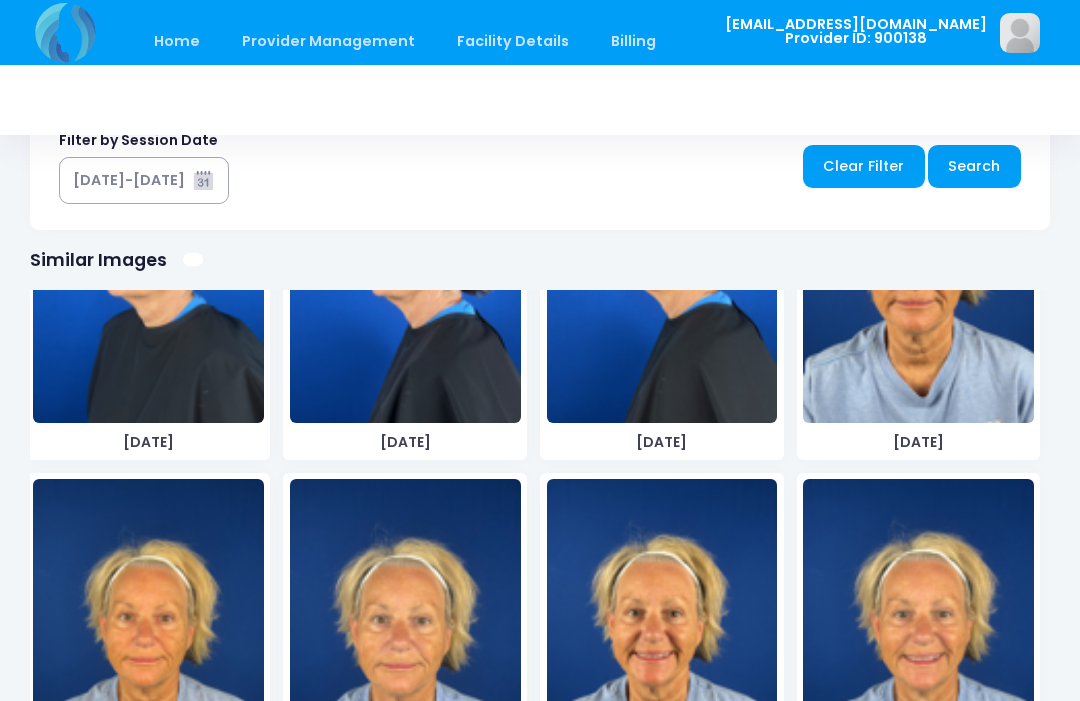 scroll, scrollTop: 1200, scrollLeft: 0, axis: vertical 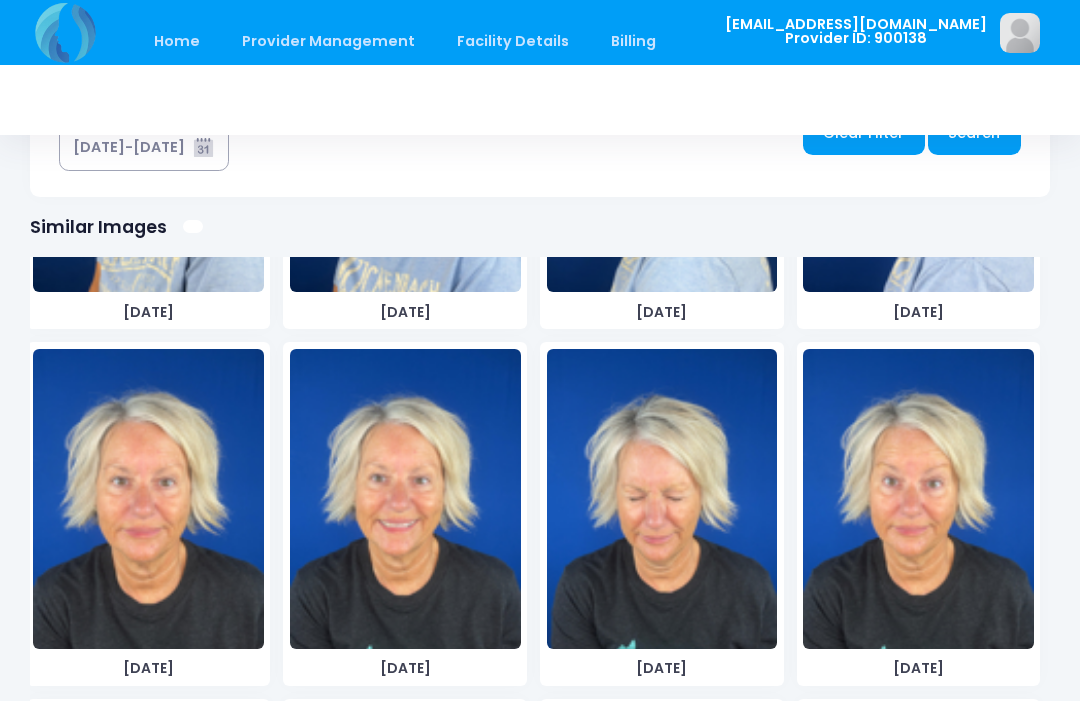 click at bounding box center [148, 499] 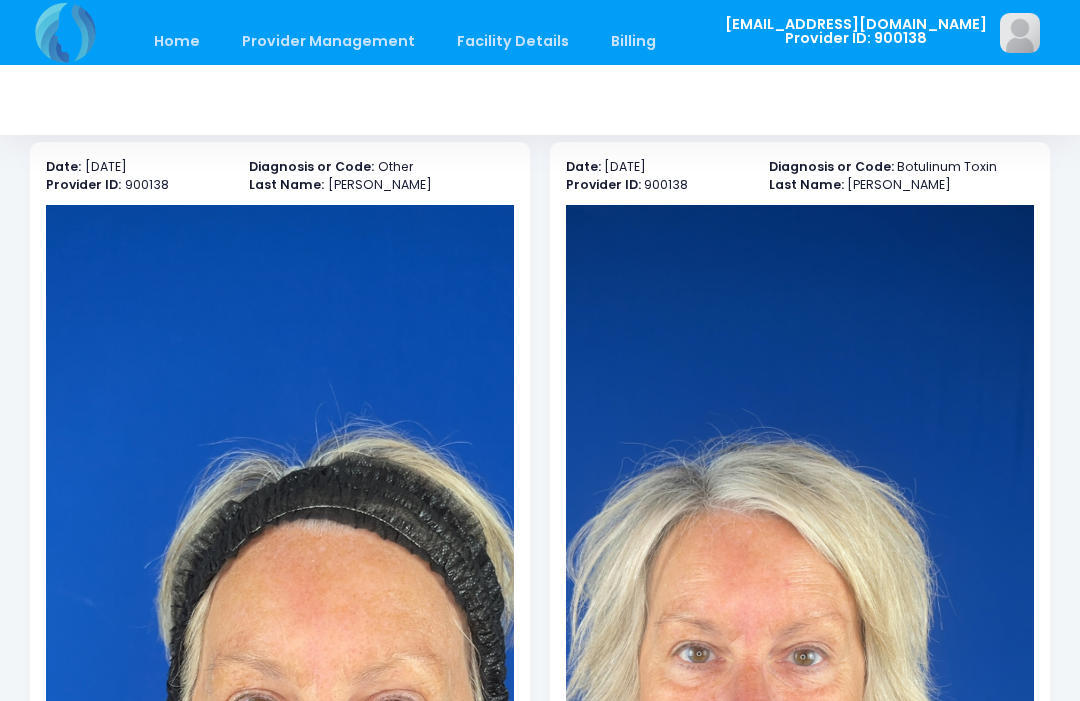 scroll, scrollTop: 0, scrollLeft: 0, axis: both 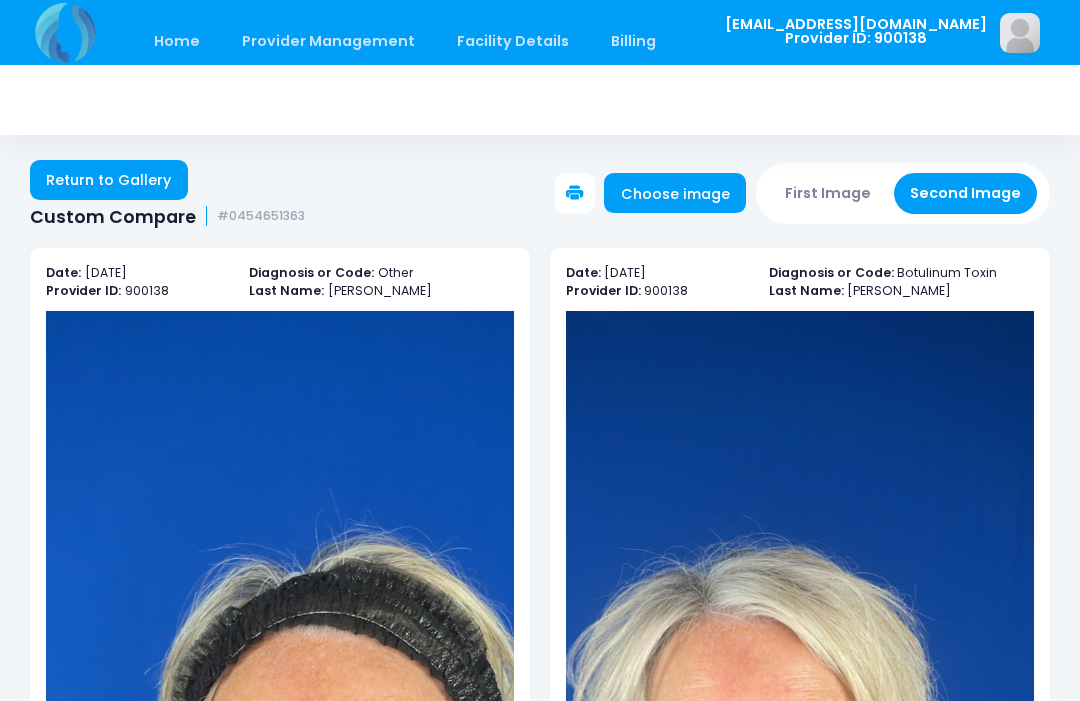 click on "Home" at bounding box center [176, 41] 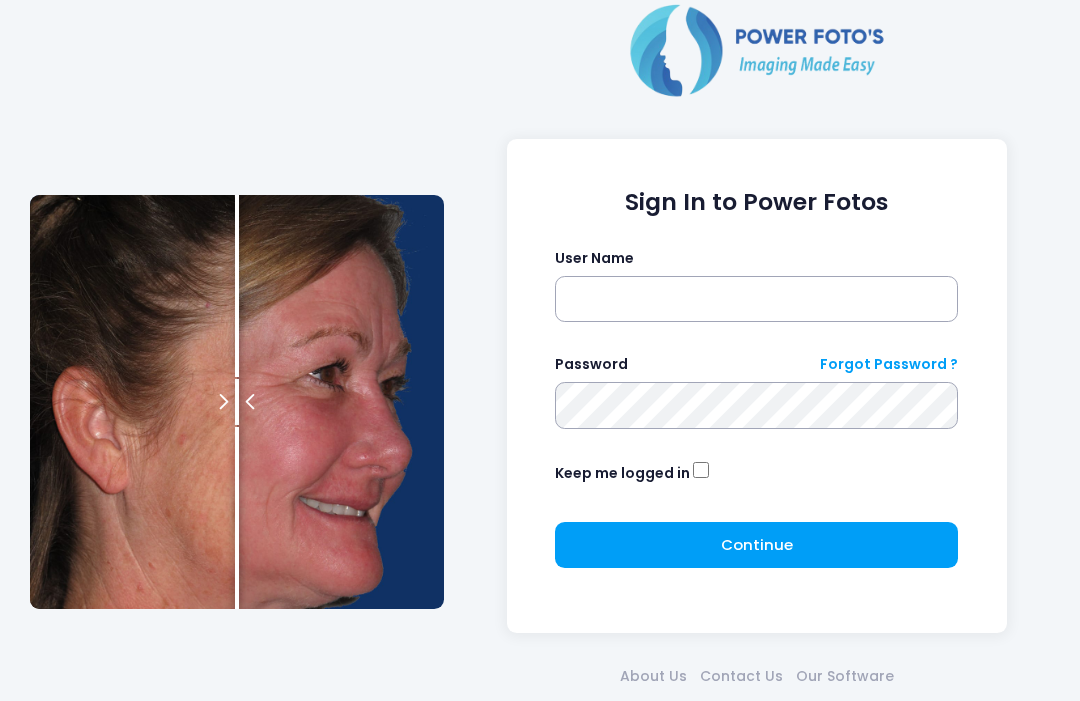 scroll, scrollTop: 0, scrollLeft: 0, axis: both 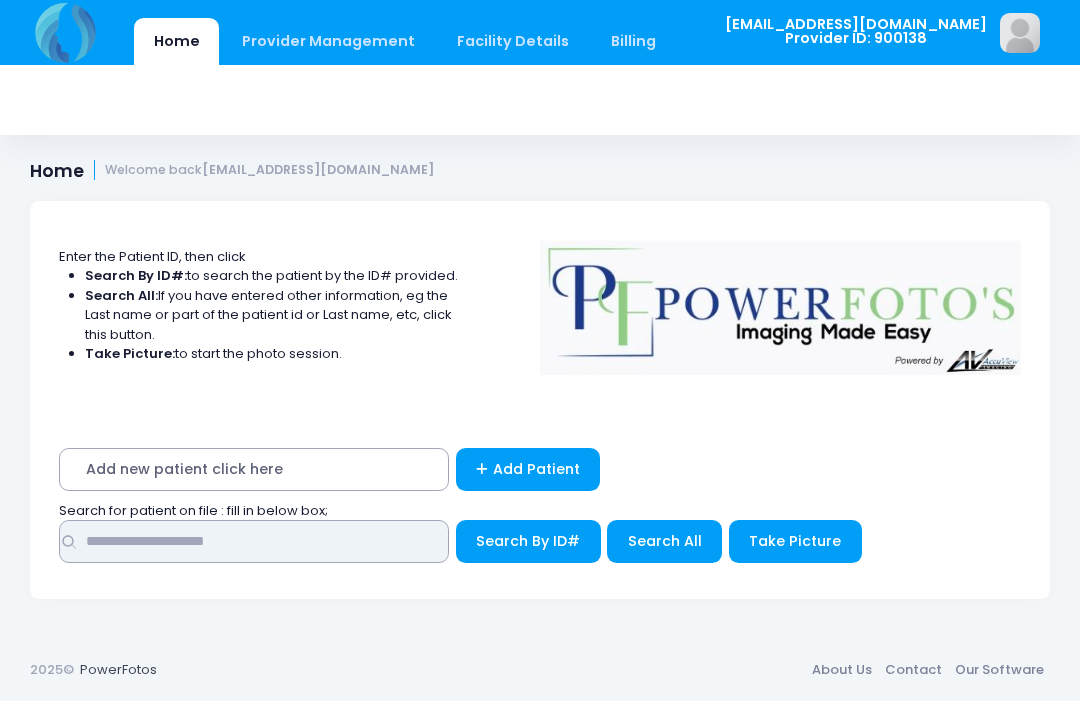 click at bounding box center [254, 541] 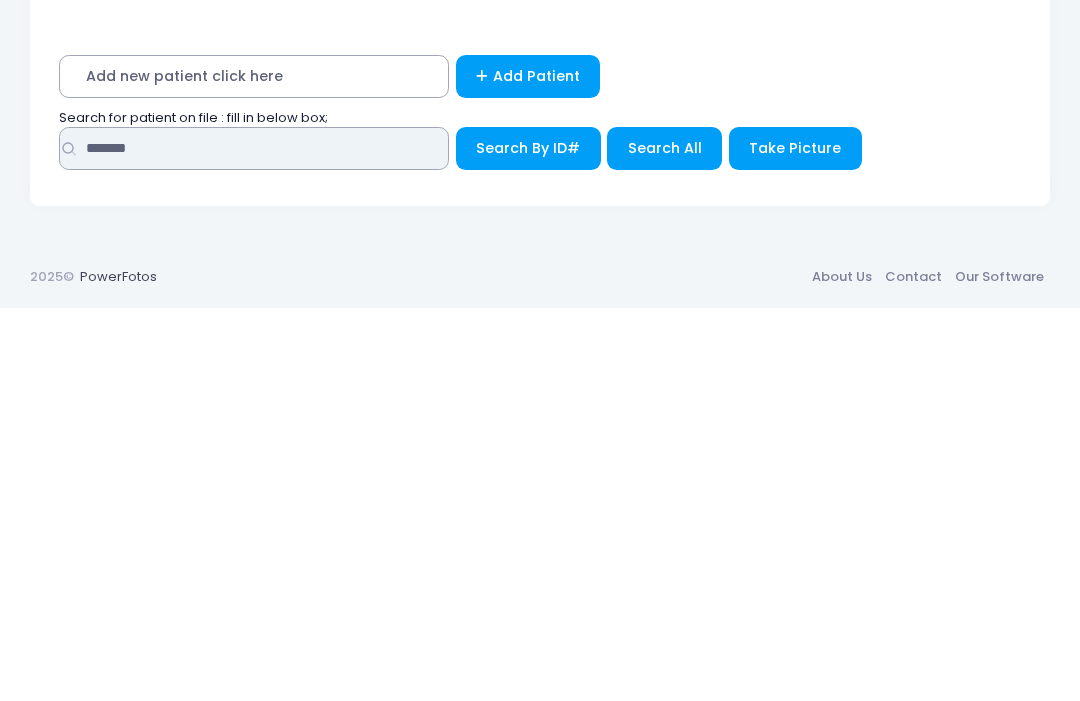 type on "*******" 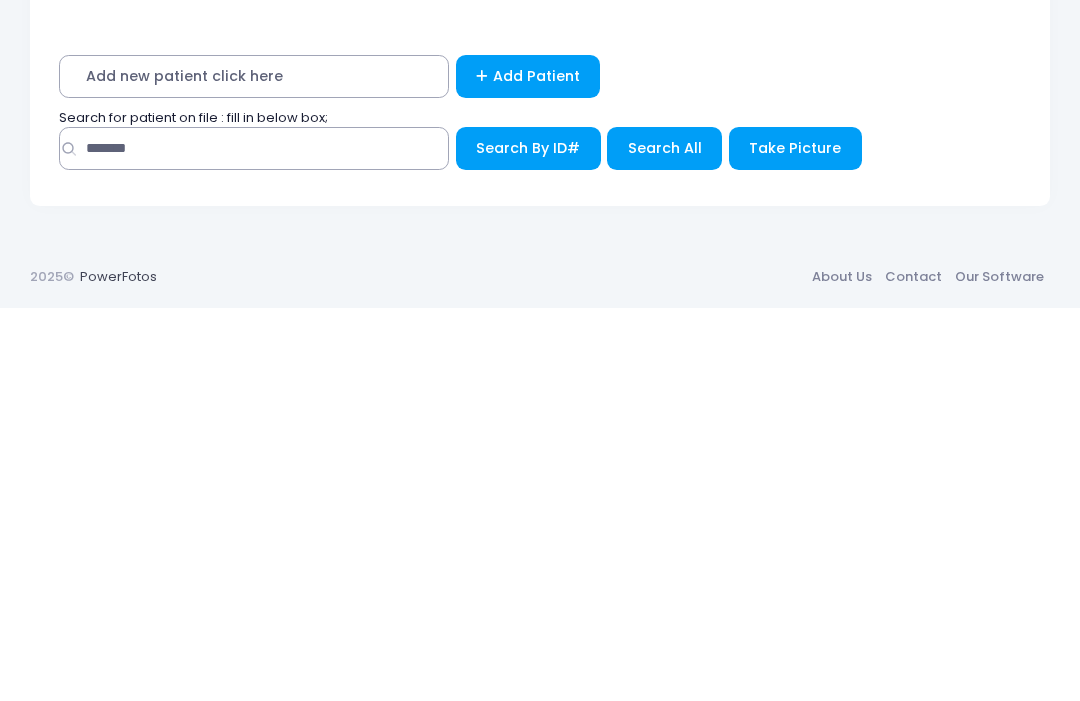 click on "Take Picture" at bounding box center [795, 541] 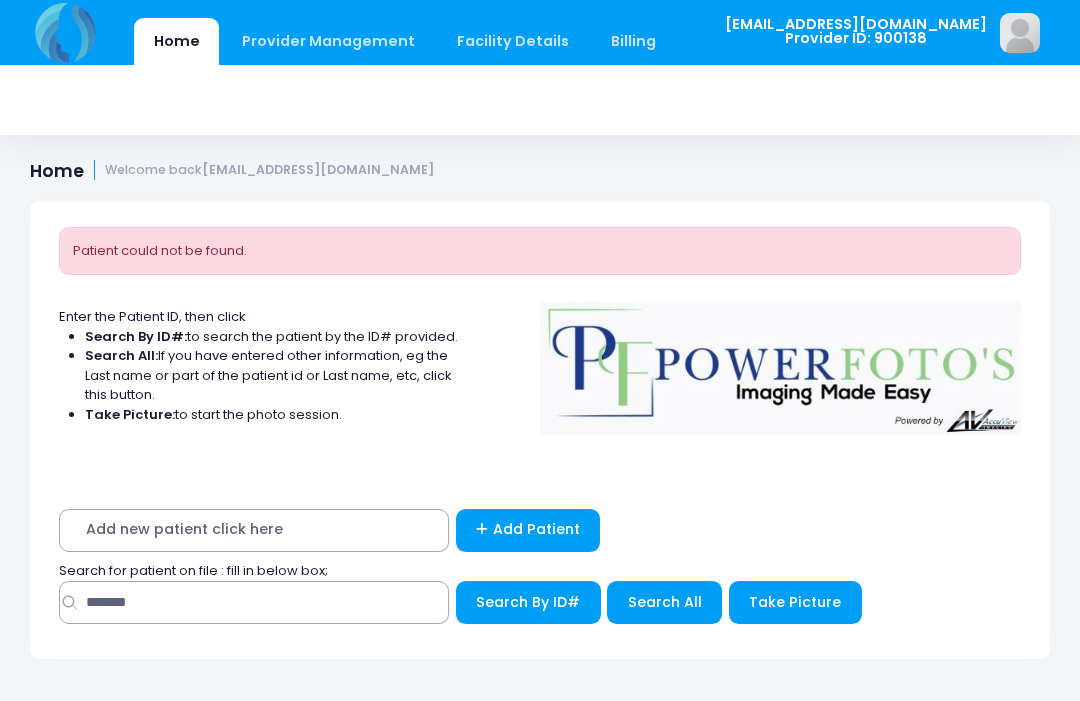 scroll, scrollTop: 0, scrollLeft: 0, axis: both 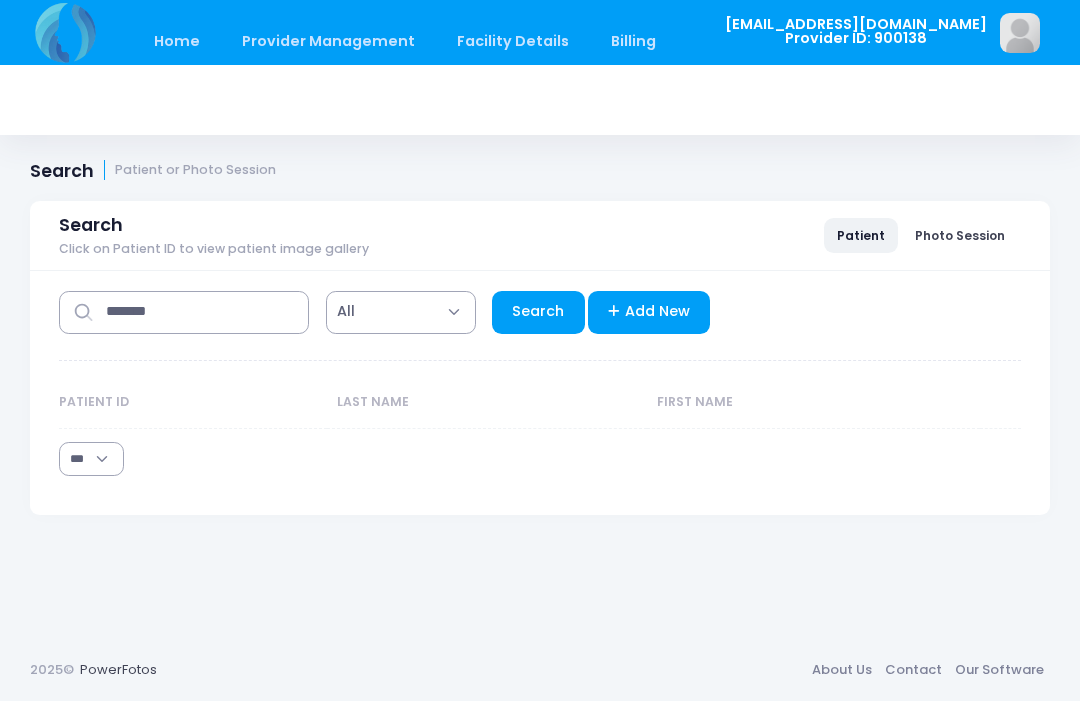 select on "***" 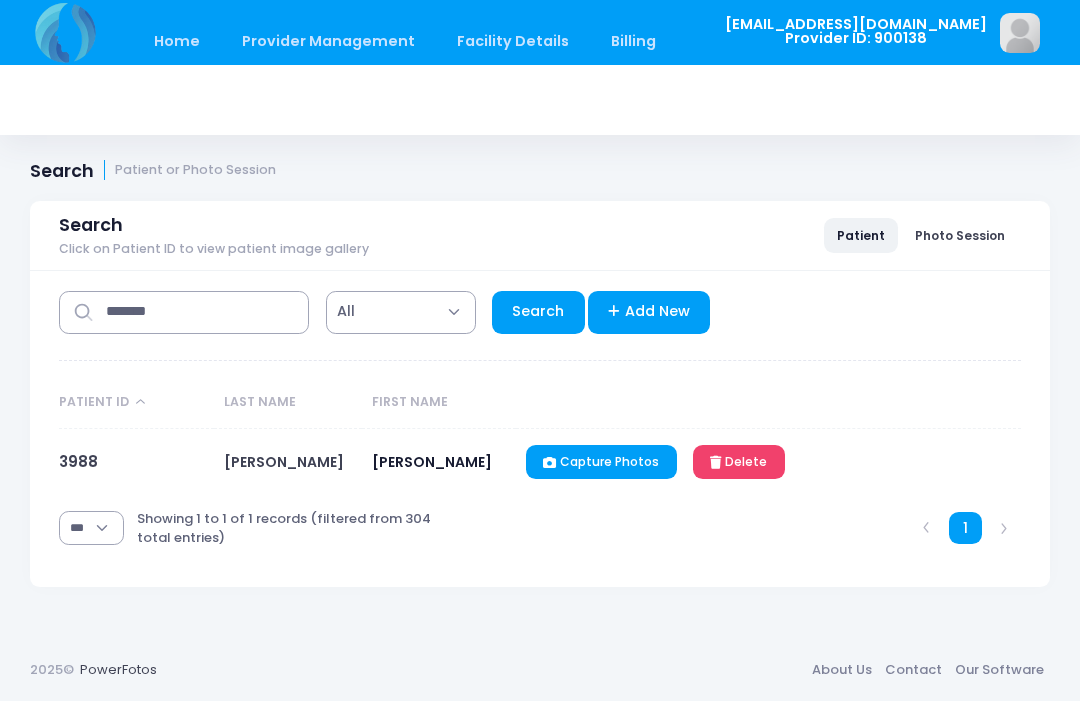 click on "3988" at bounding box center (78, 461) 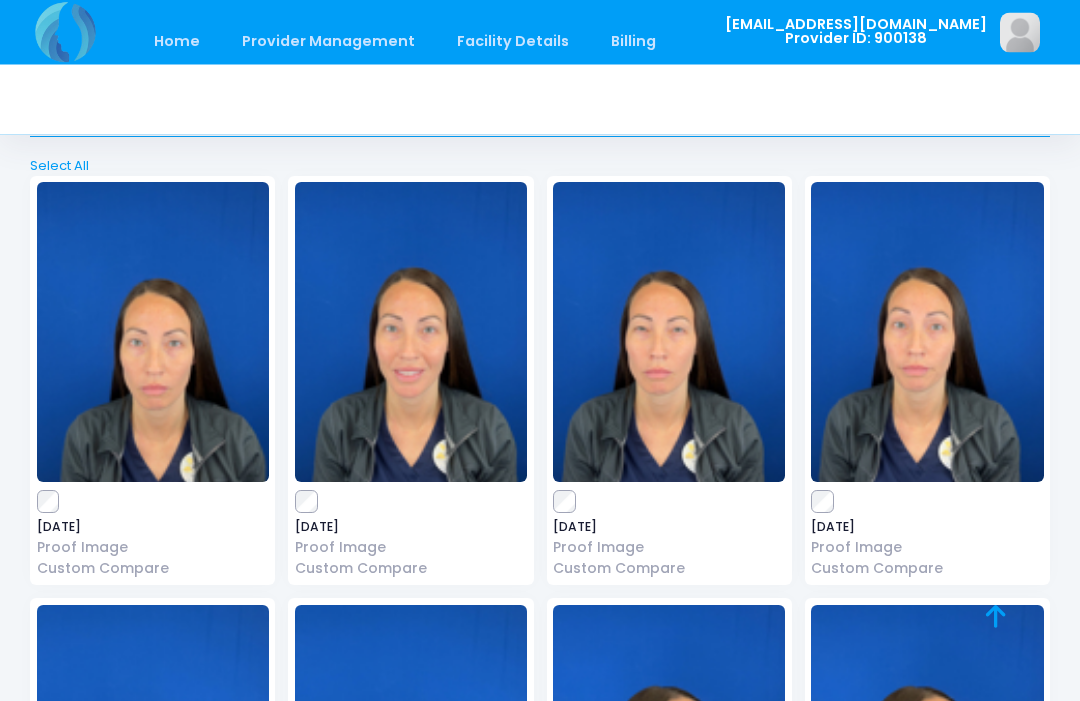 scroll, scrollTop: 0, scrollLeft: 0, axis: both 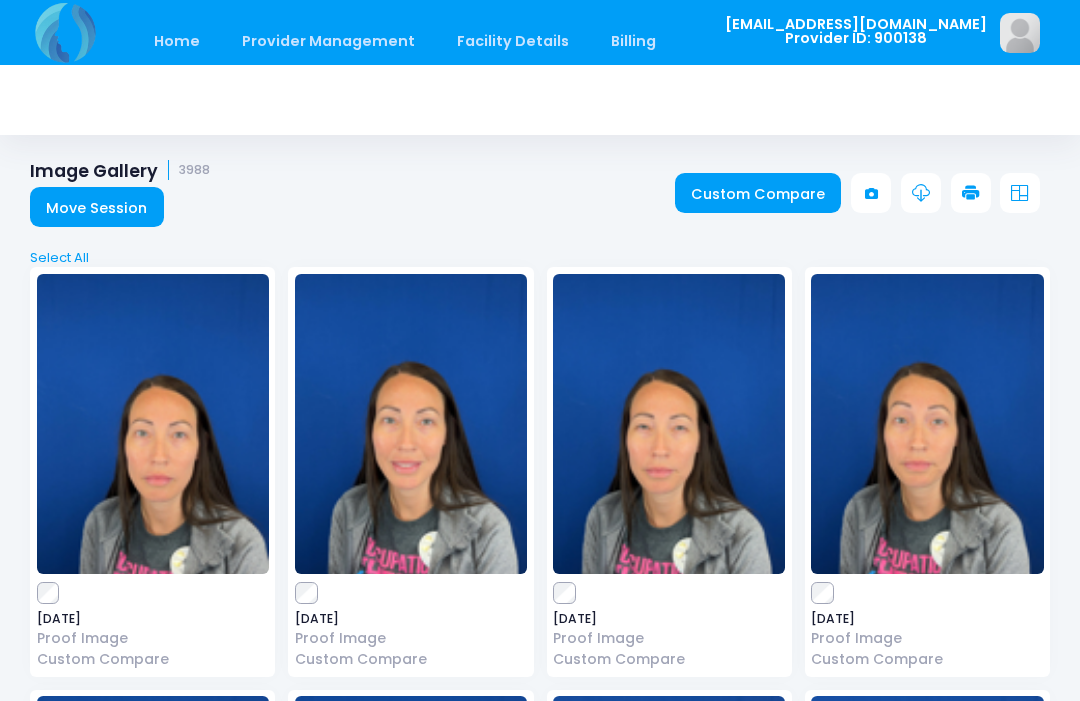 click on "Custom Compare" at bounding box center (758, 193) 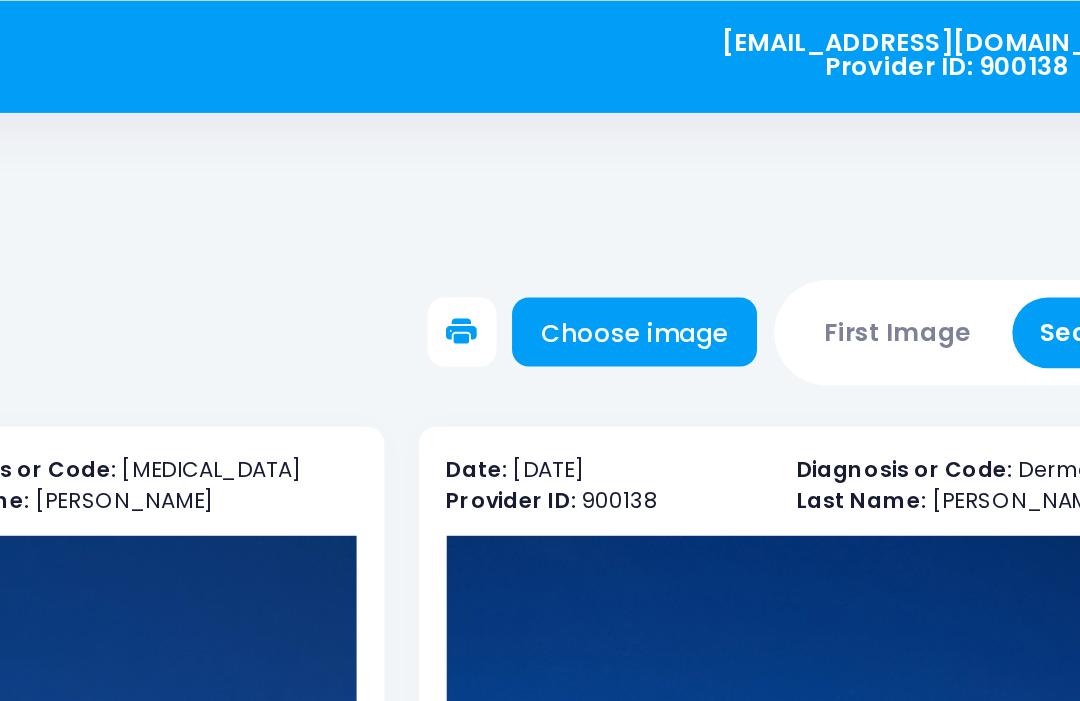 scroll, scrollTop: 0, scrollLeft: 0, axis: both 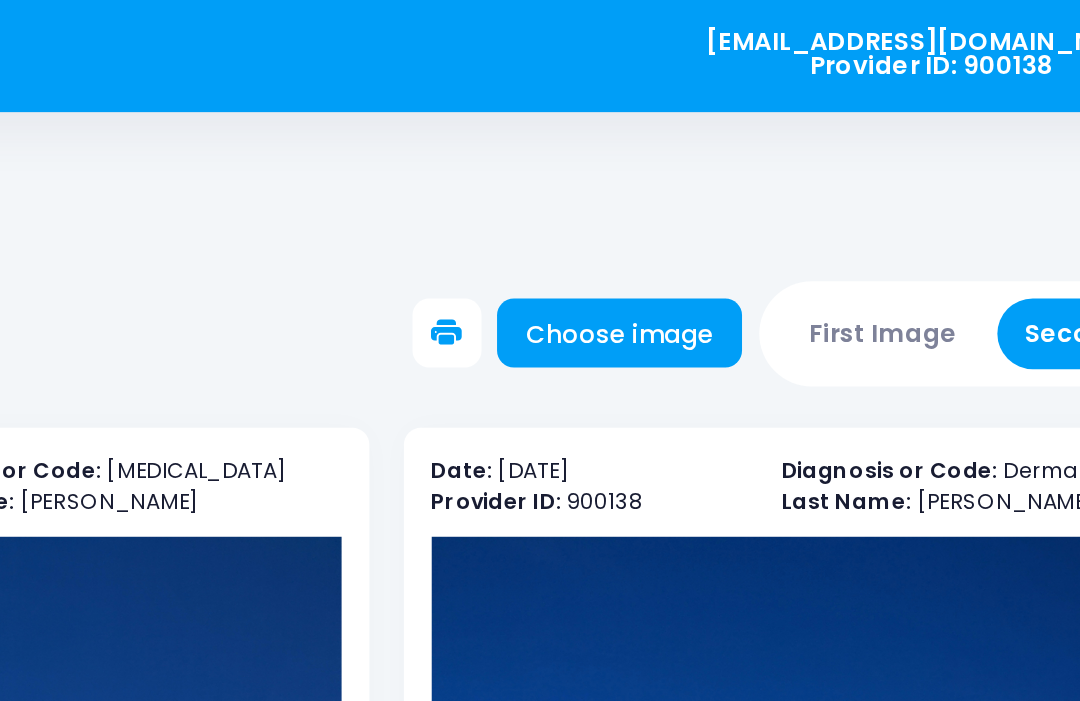 click on "First Image" at bounding box center (828, 193) 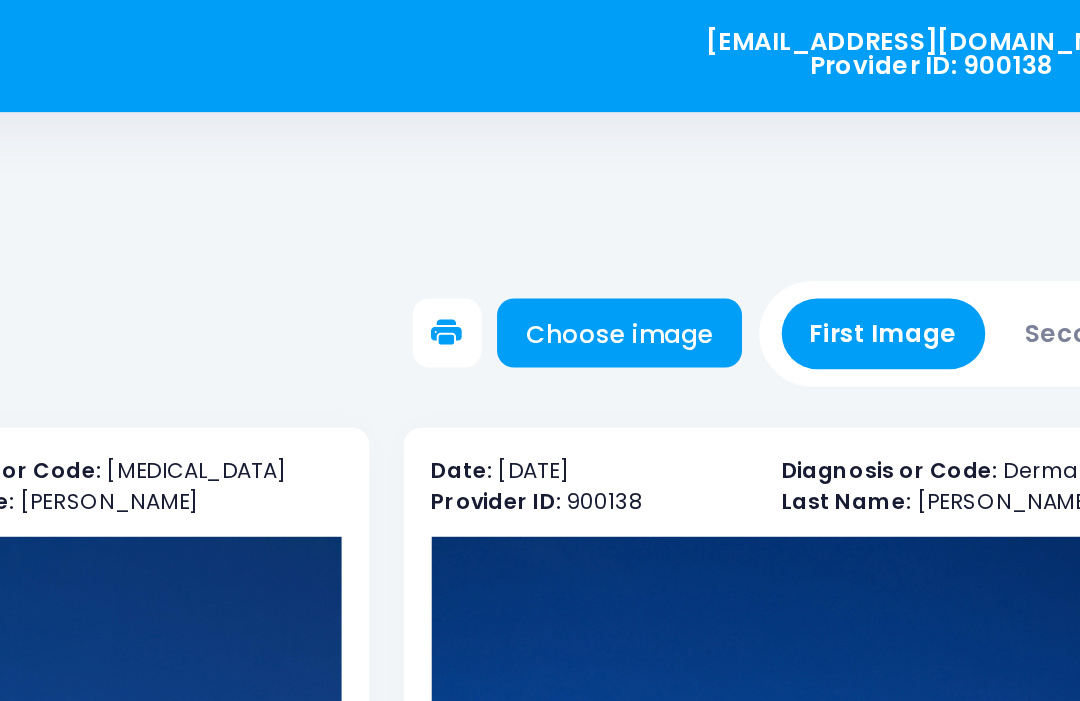 click on "Choose image" at bounding box center (675, 193) 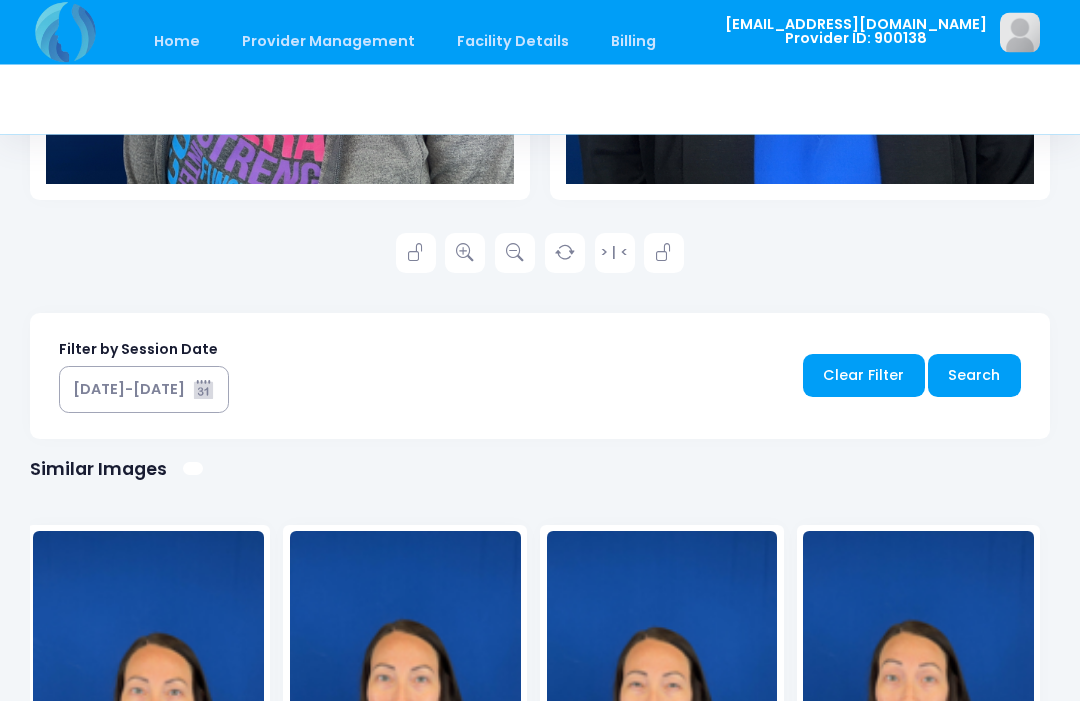 scroll, scrollTop: 1248, scrollLeft: 0, axis: vertical 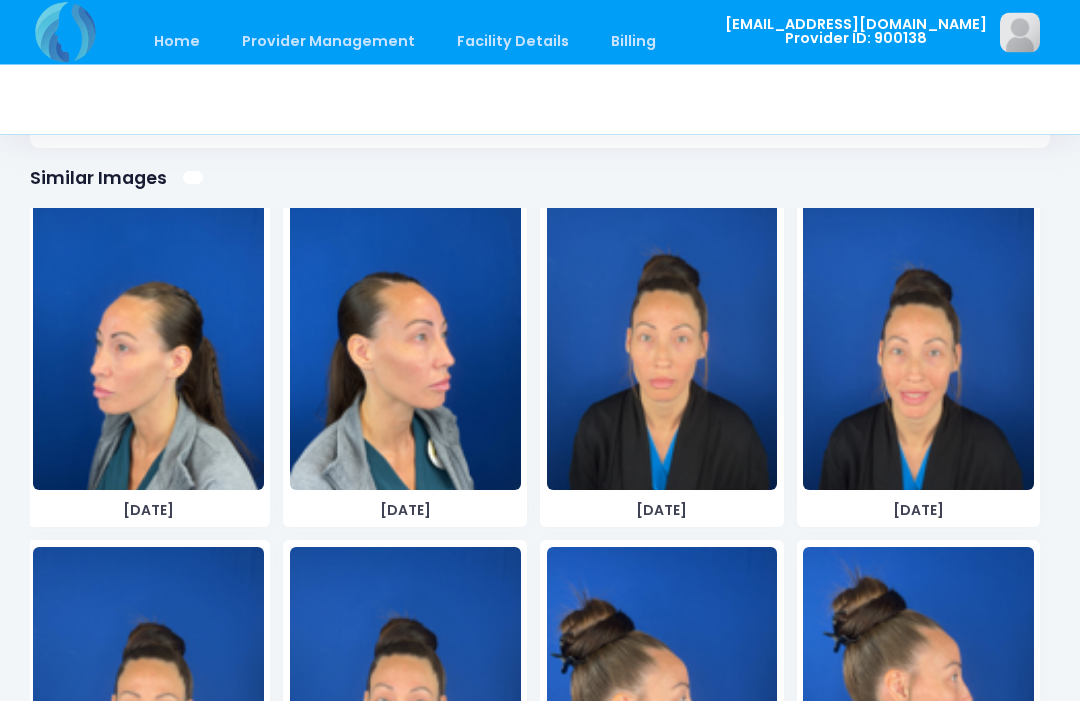 click at bounding box center [662, 341] 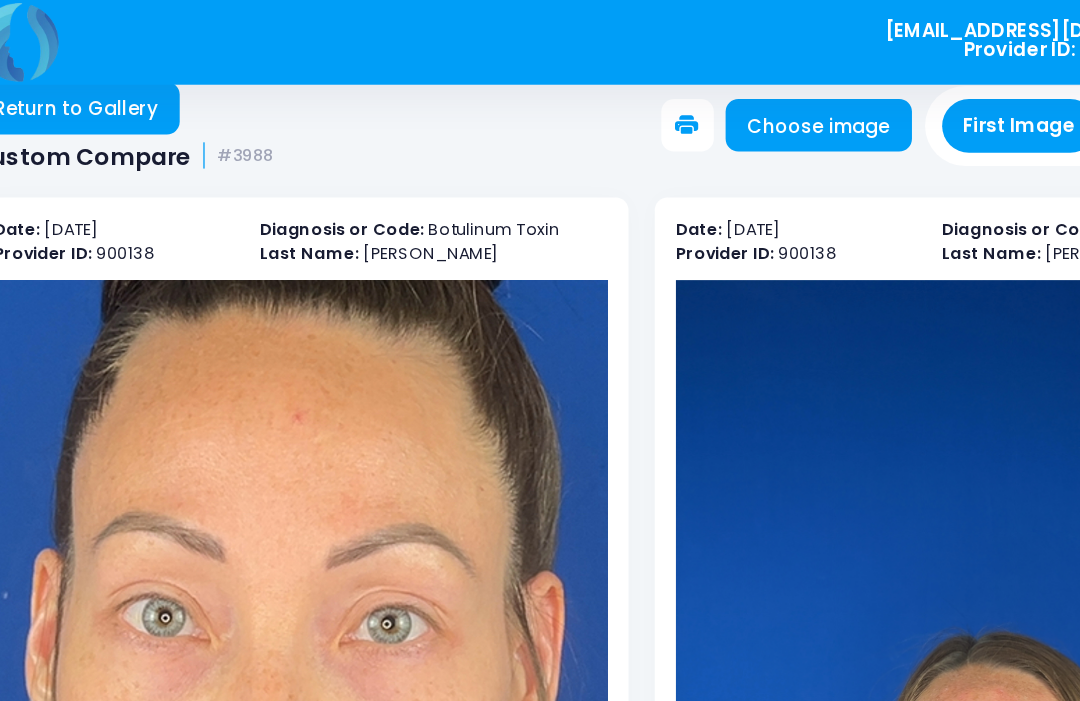 scroll, scrollTop: 0, scrollLeft: 0, axis: both 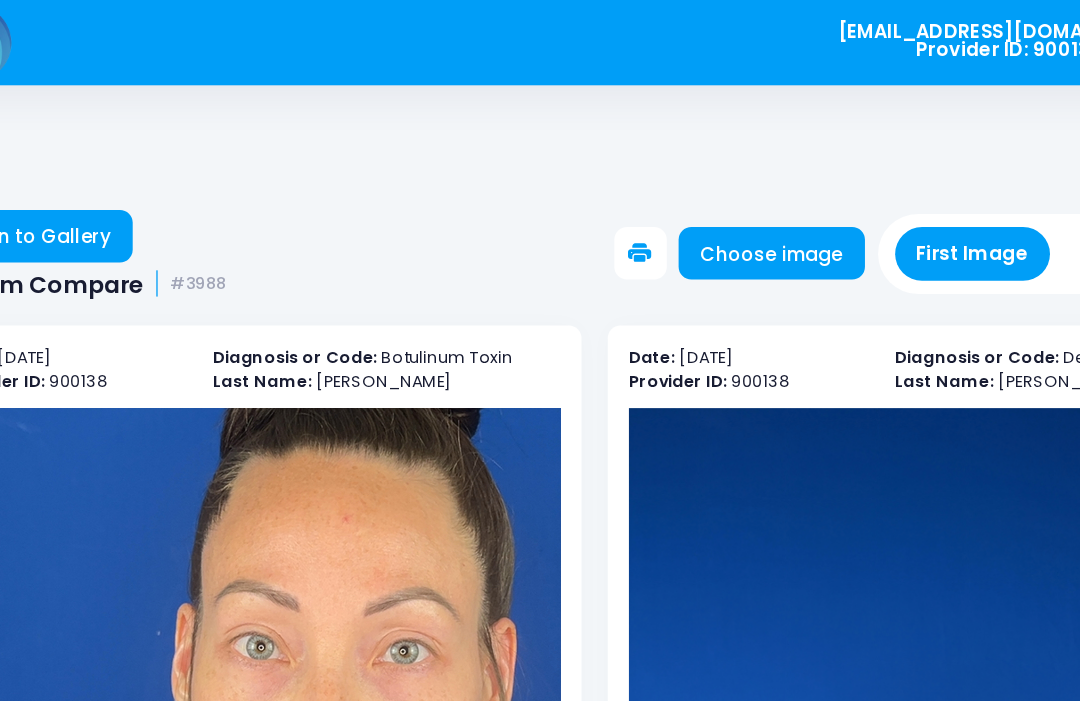 click on "Choose image" at bounding box center (675, 193) 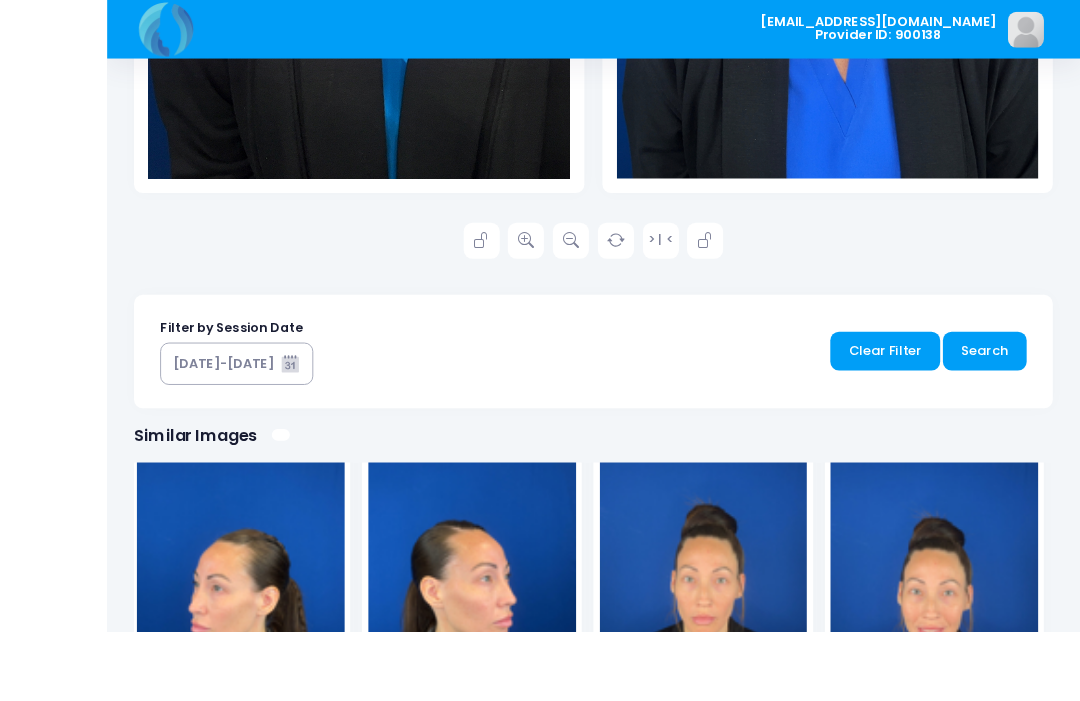 scroll, scrollTop: 1011, scrollLeft: 0, axis: vertical 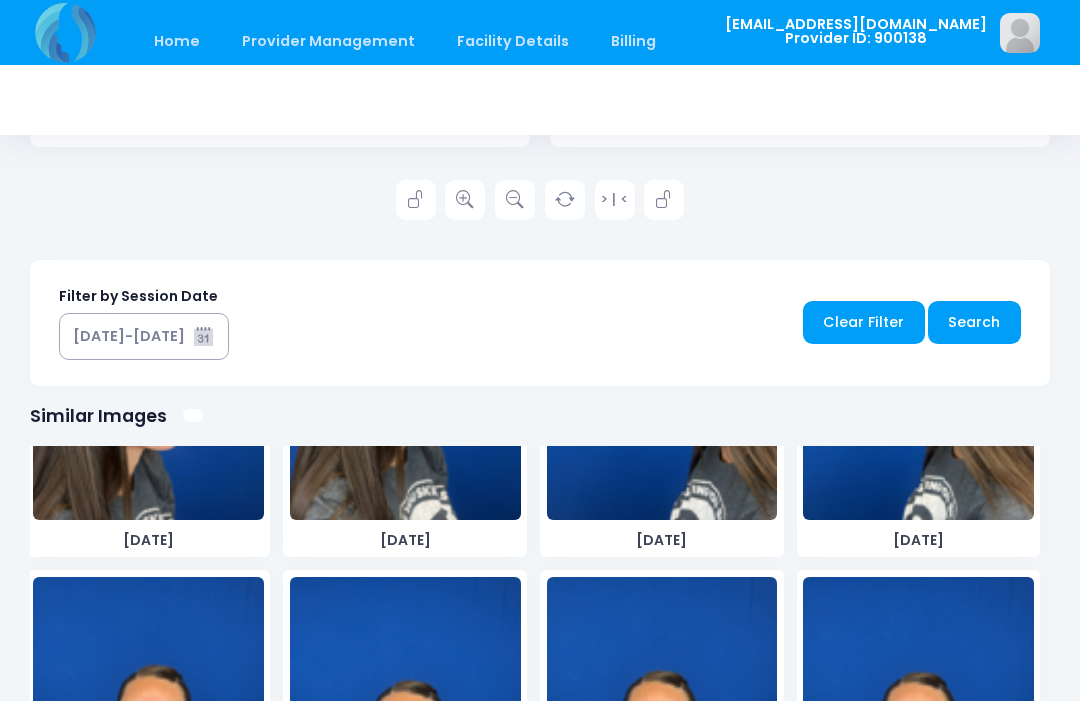 click at bounding box center (148, 727) 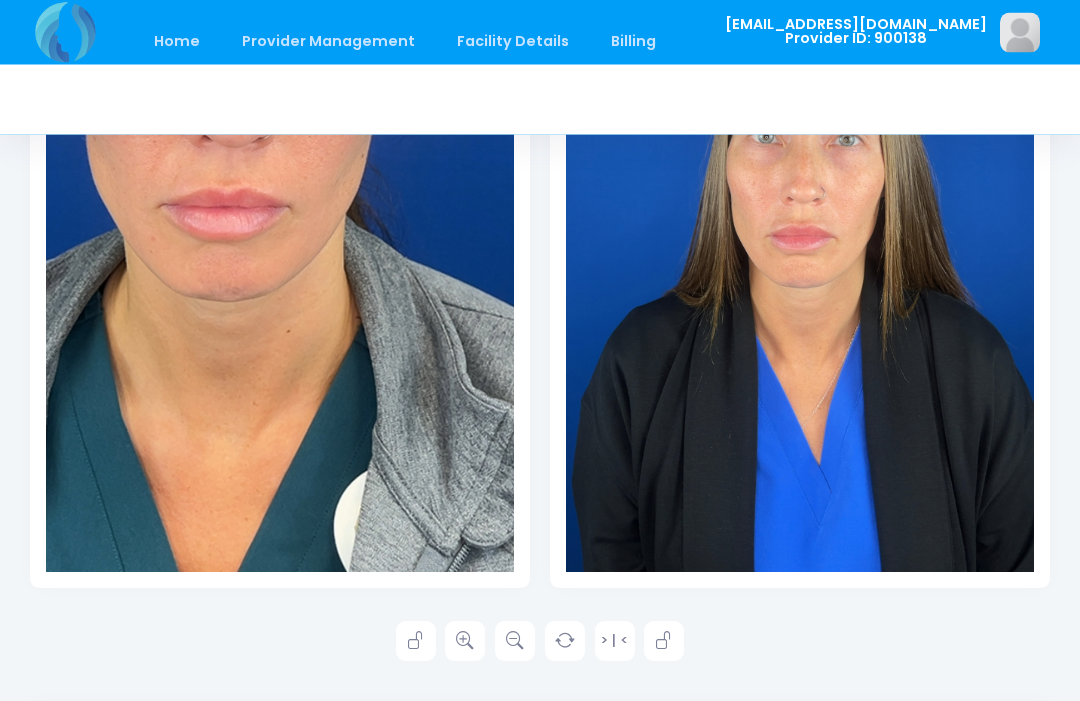 scroll, scrollTop: 570, scrollLeft: 0, axis: vertical 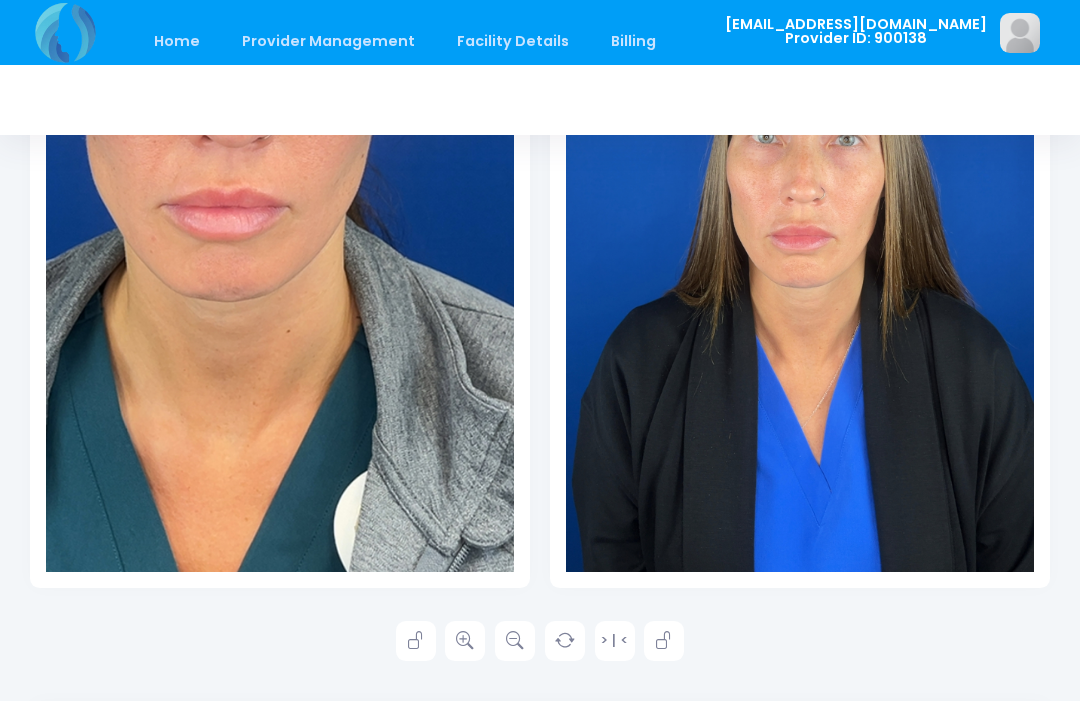 click at bounding box center [465, 641] 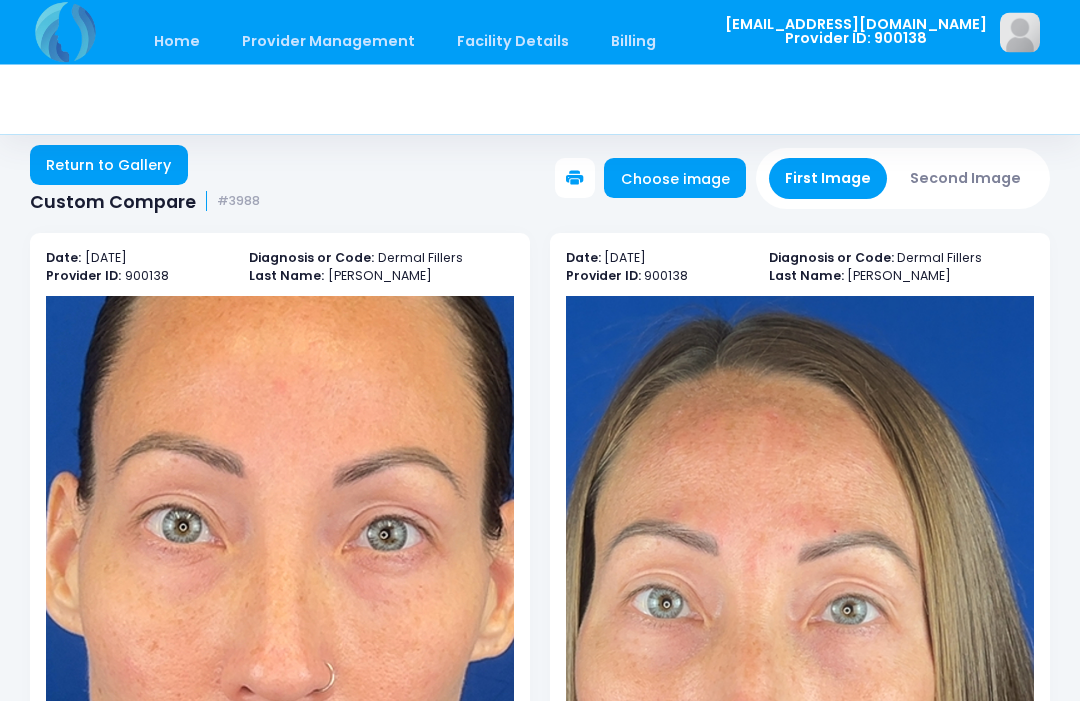 scroll, scrollTop: 0, scrollLeft: 0, axis: both 